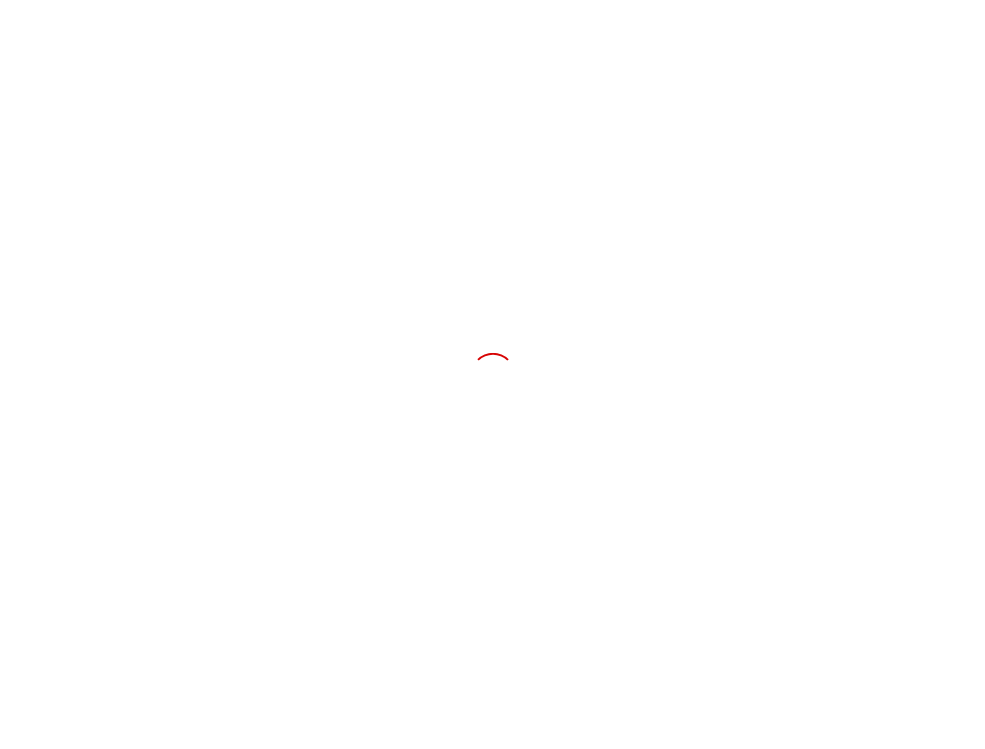 scroll, scrollTop: 0, scrollLeft: 0, axis: both 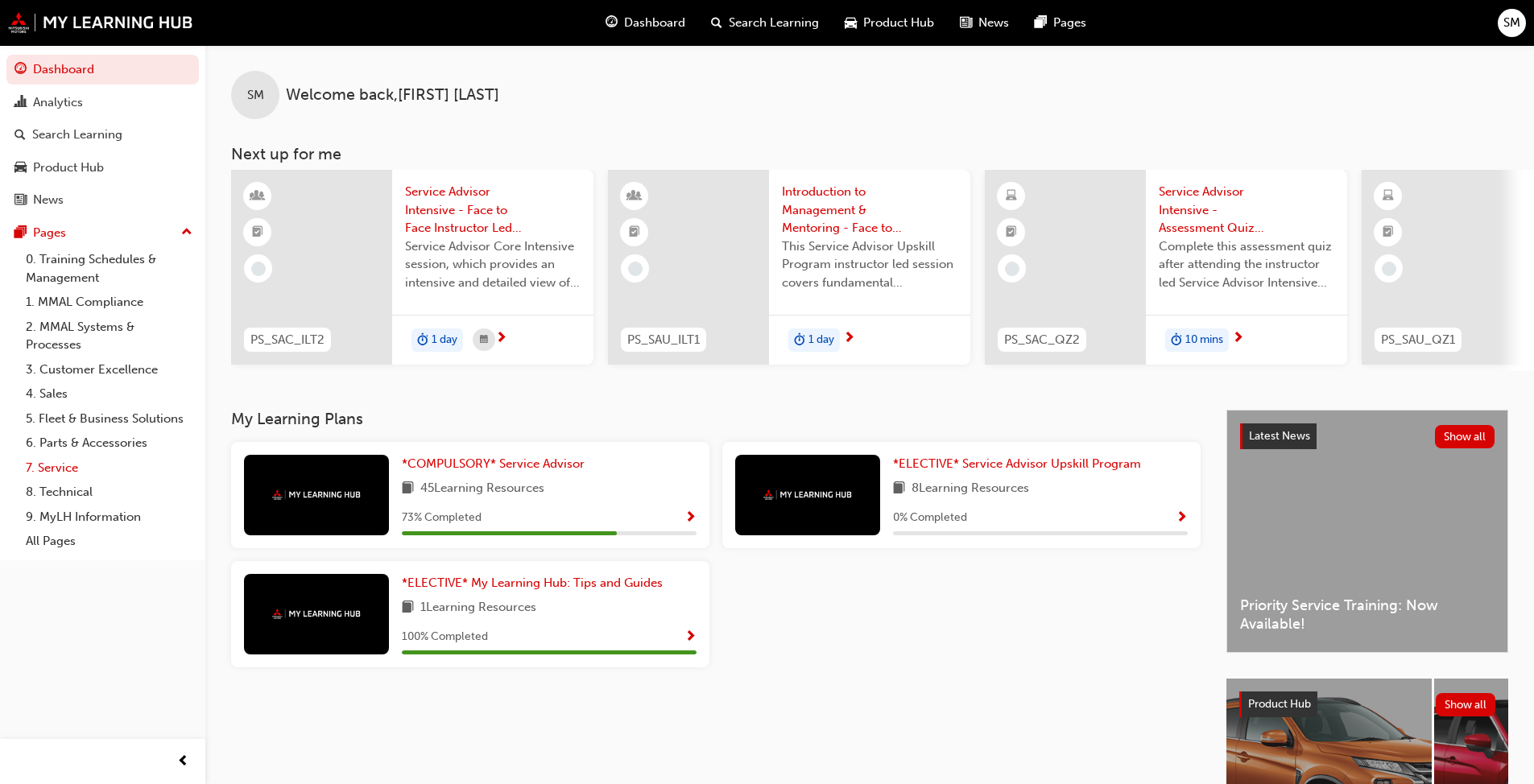 click on "7. Service" at bounding box center [109, 468] 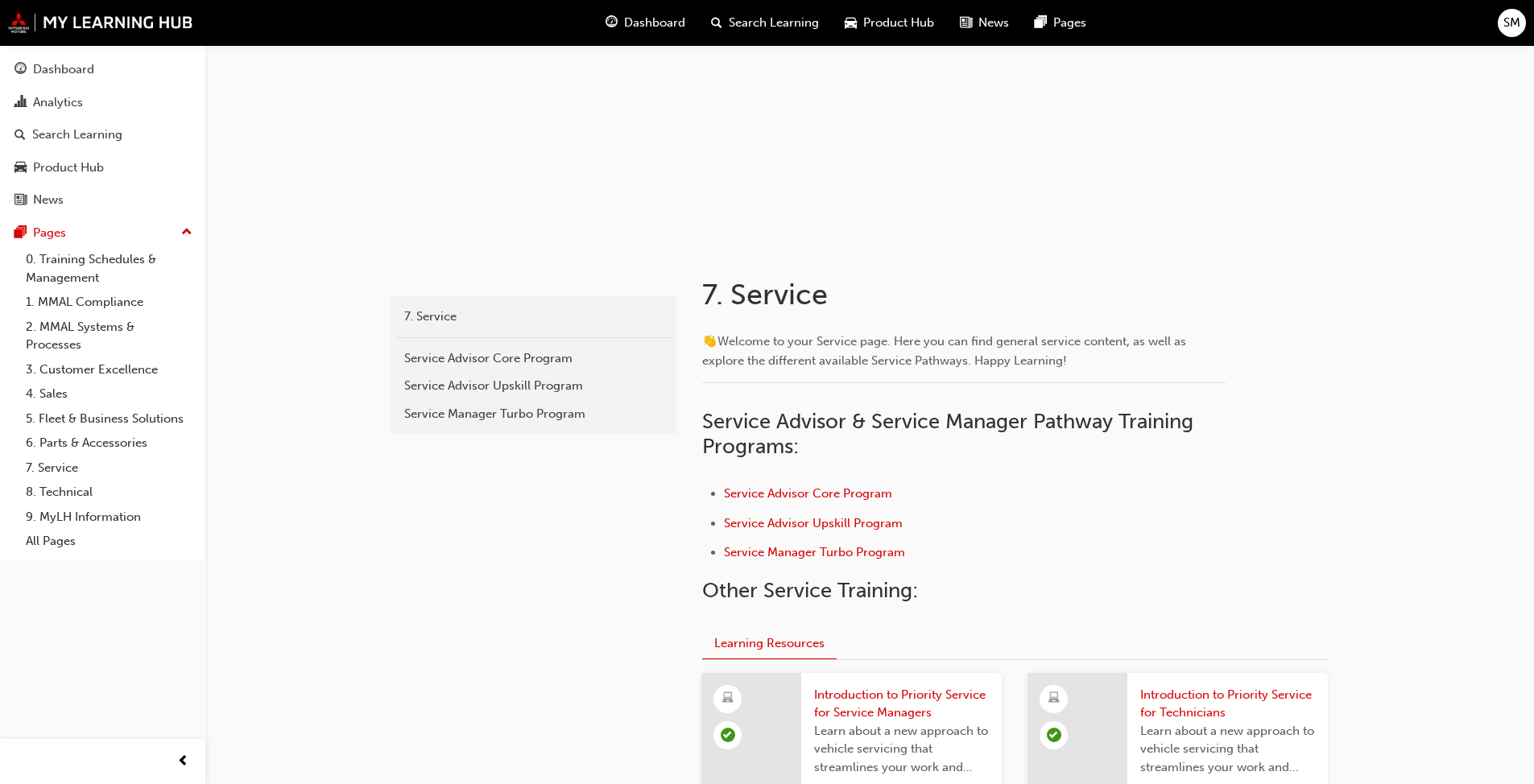 scroll, scrollTop: 0, scrollLeft: 0, axis: both 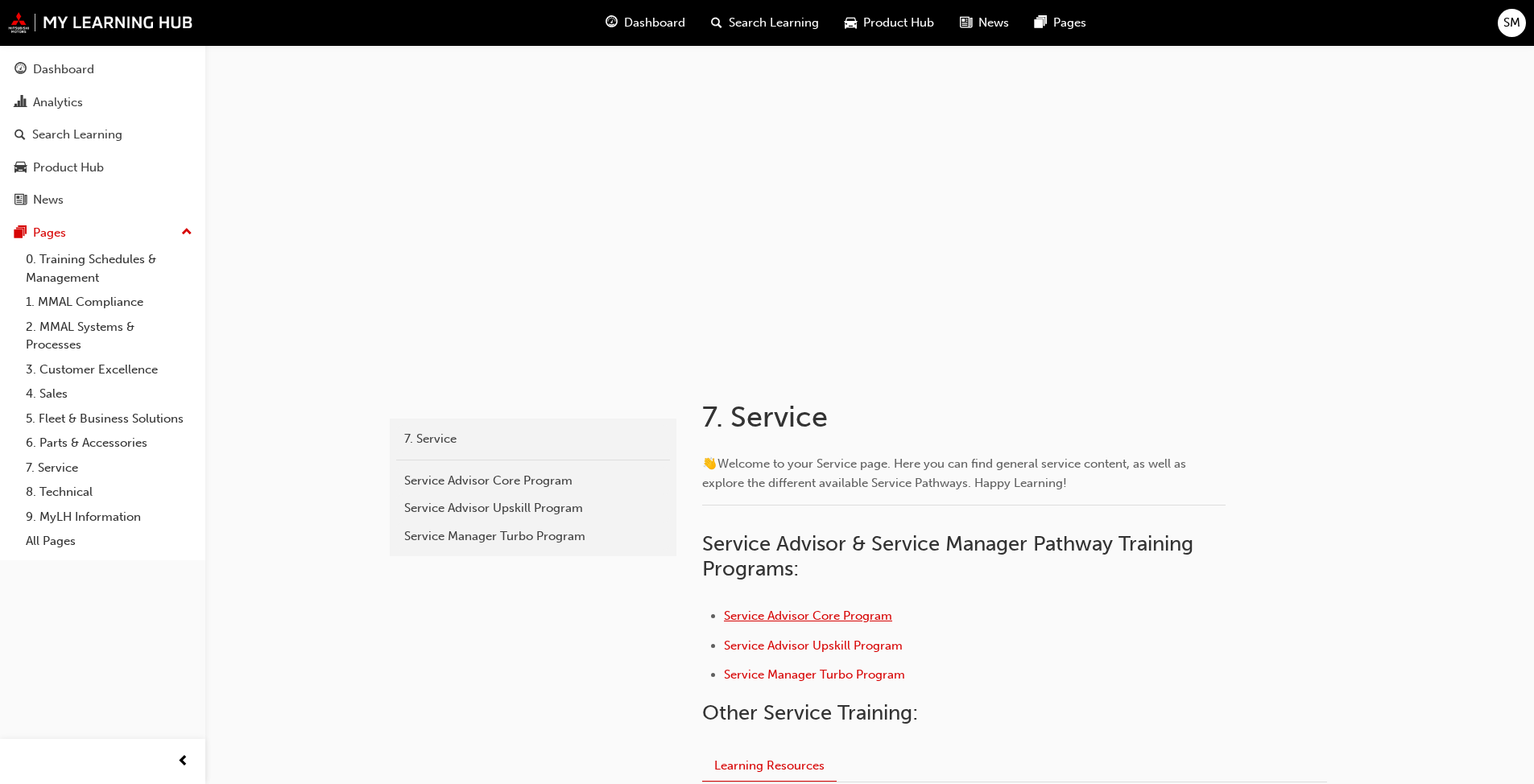 click on "Service Advisor Core Program" at bounding box center (808, 616) 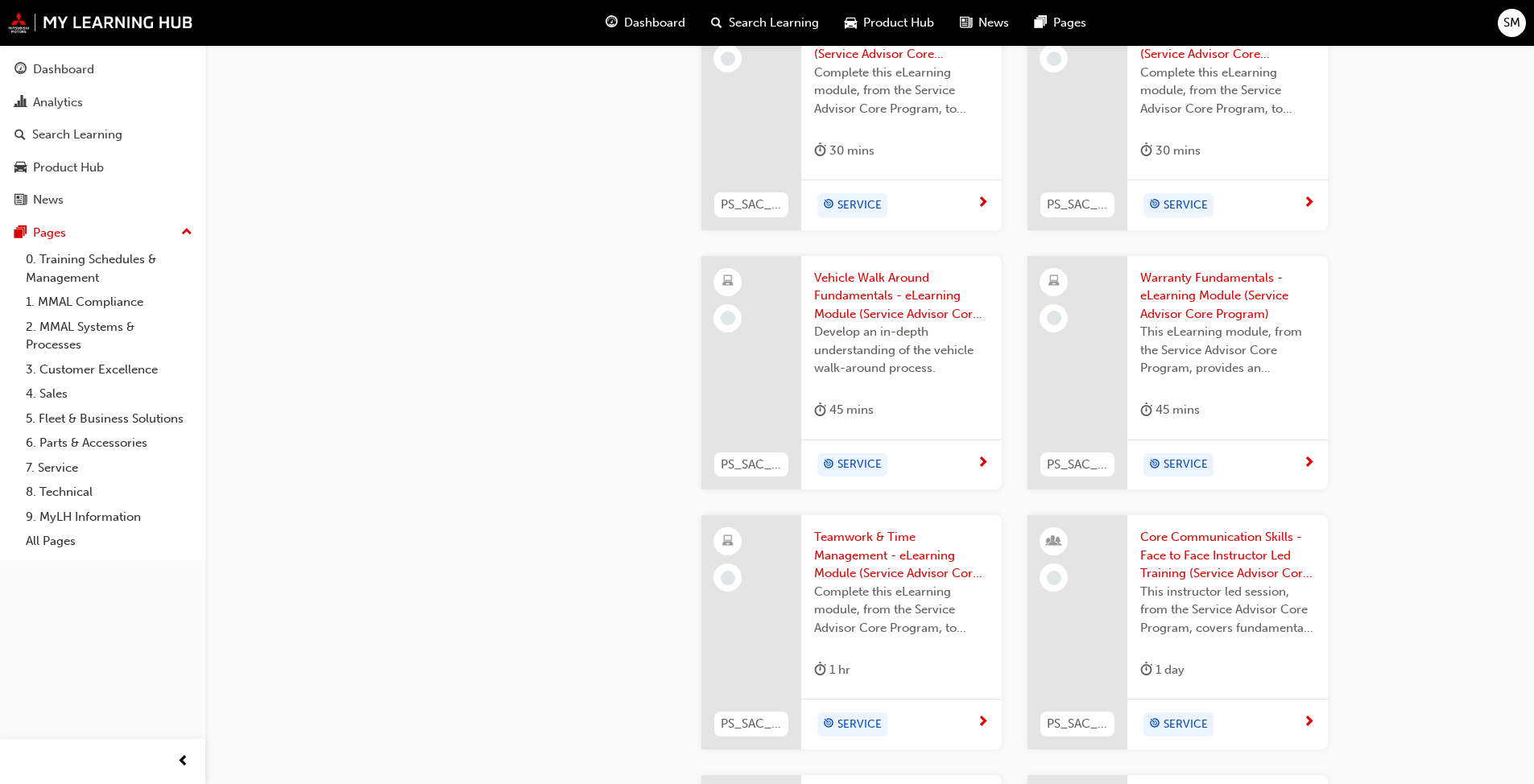 scroll, scrollTop: 2193, scrollLeft: 0, axis: vertical 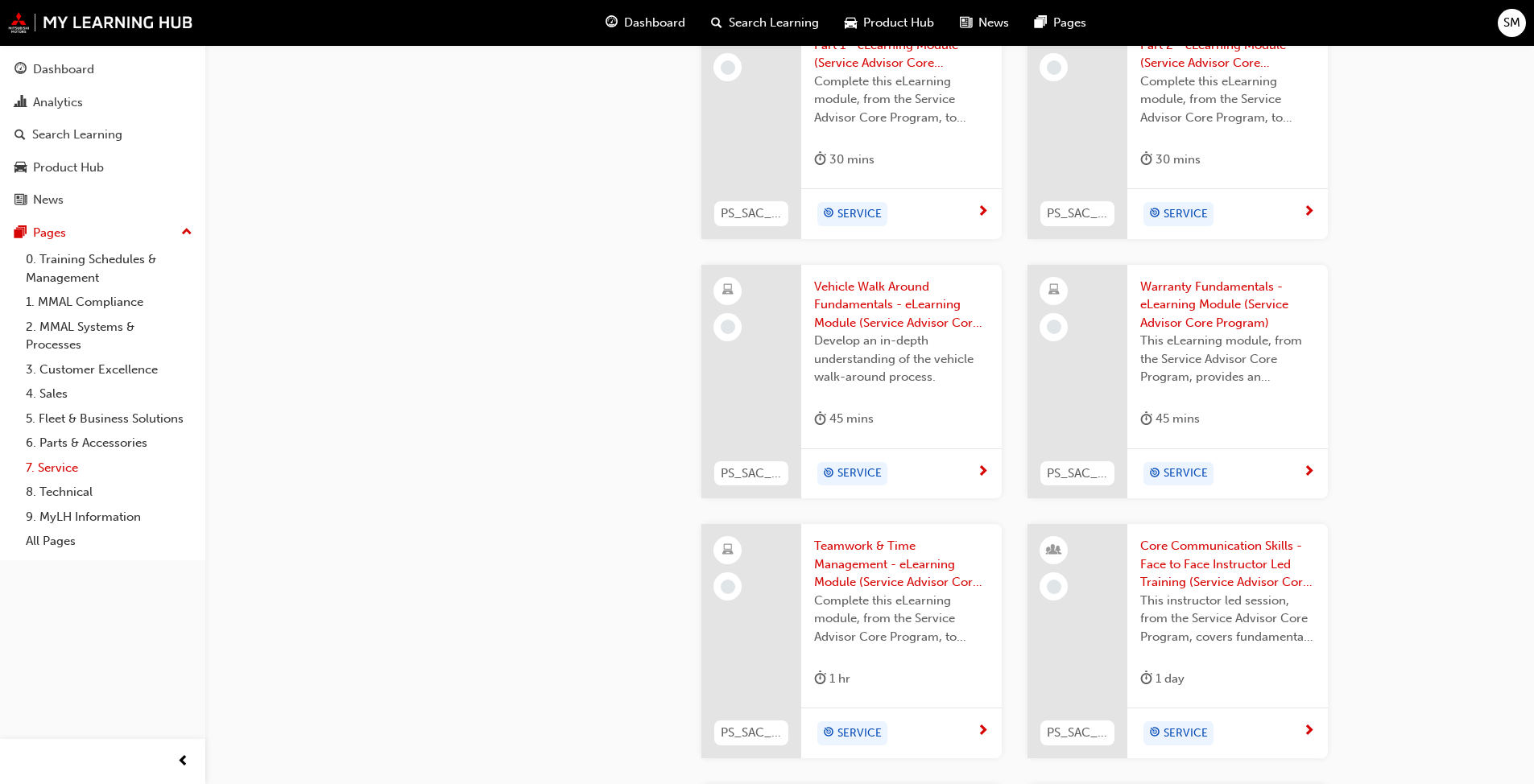 click on "7. Service" at bounding box center [109, 468] 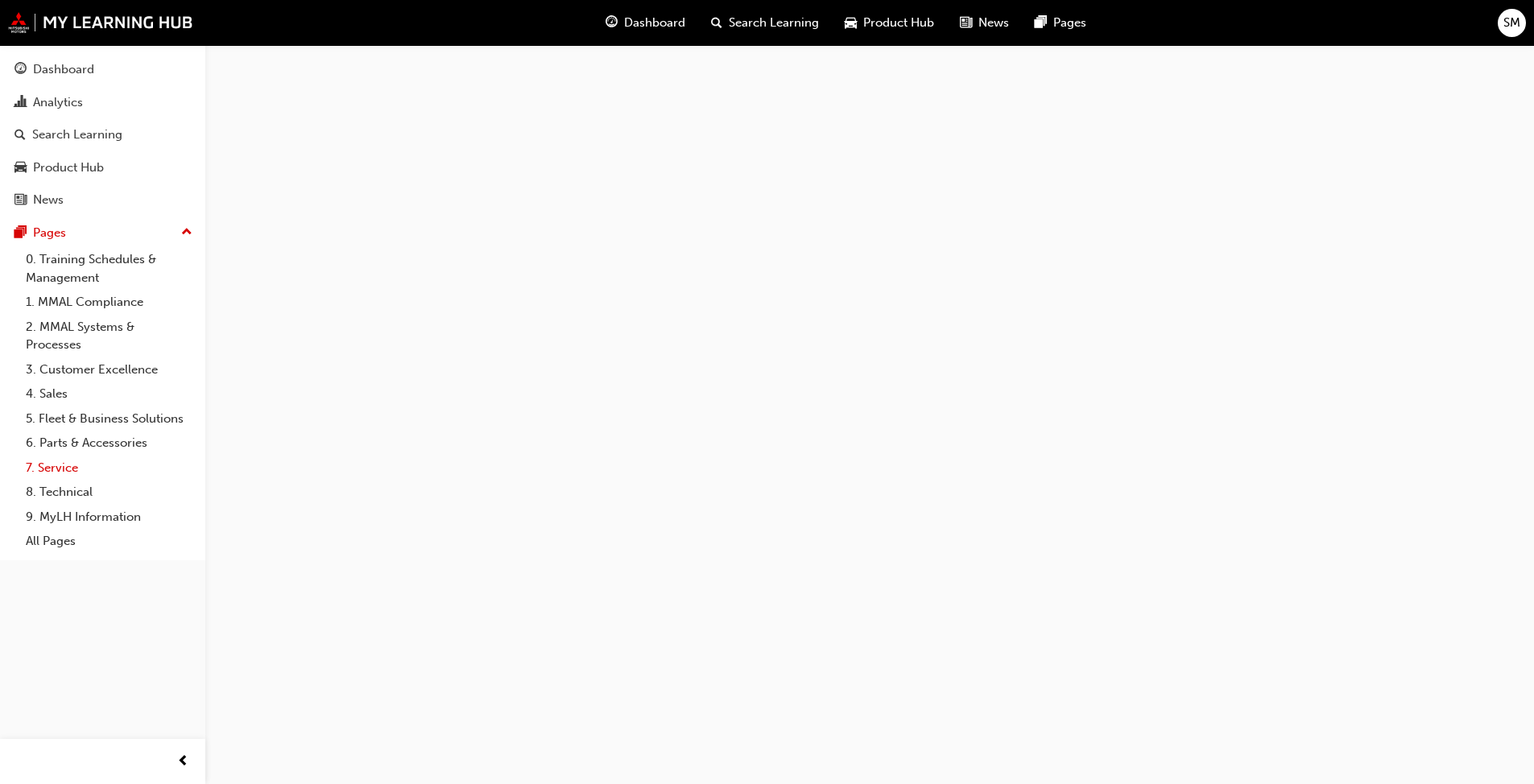 scroll, scrollTop: 0, scrollLeft: 0, axis: both 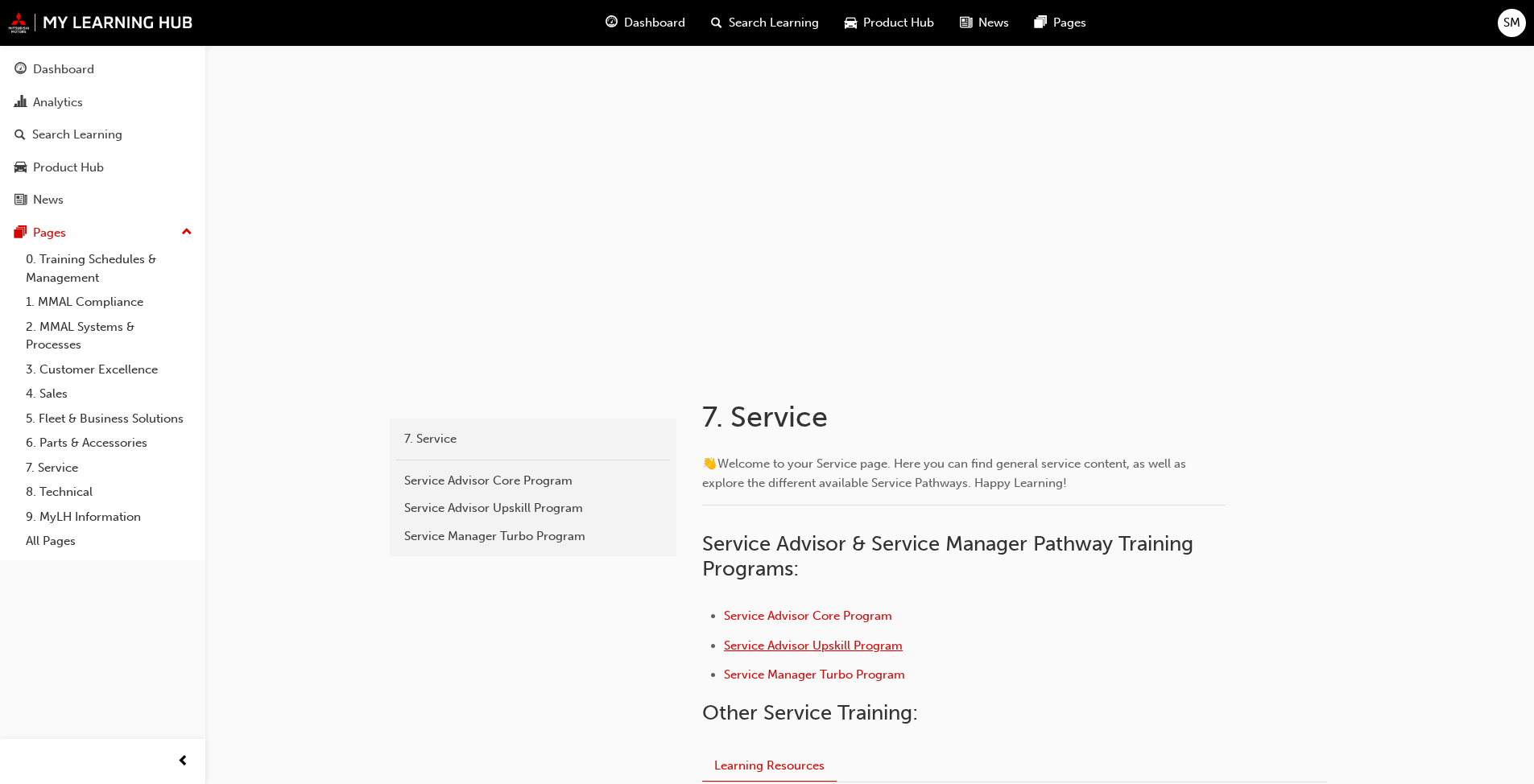 click on "Service Advisor Upskill Program" at bounding box center [813, 646] 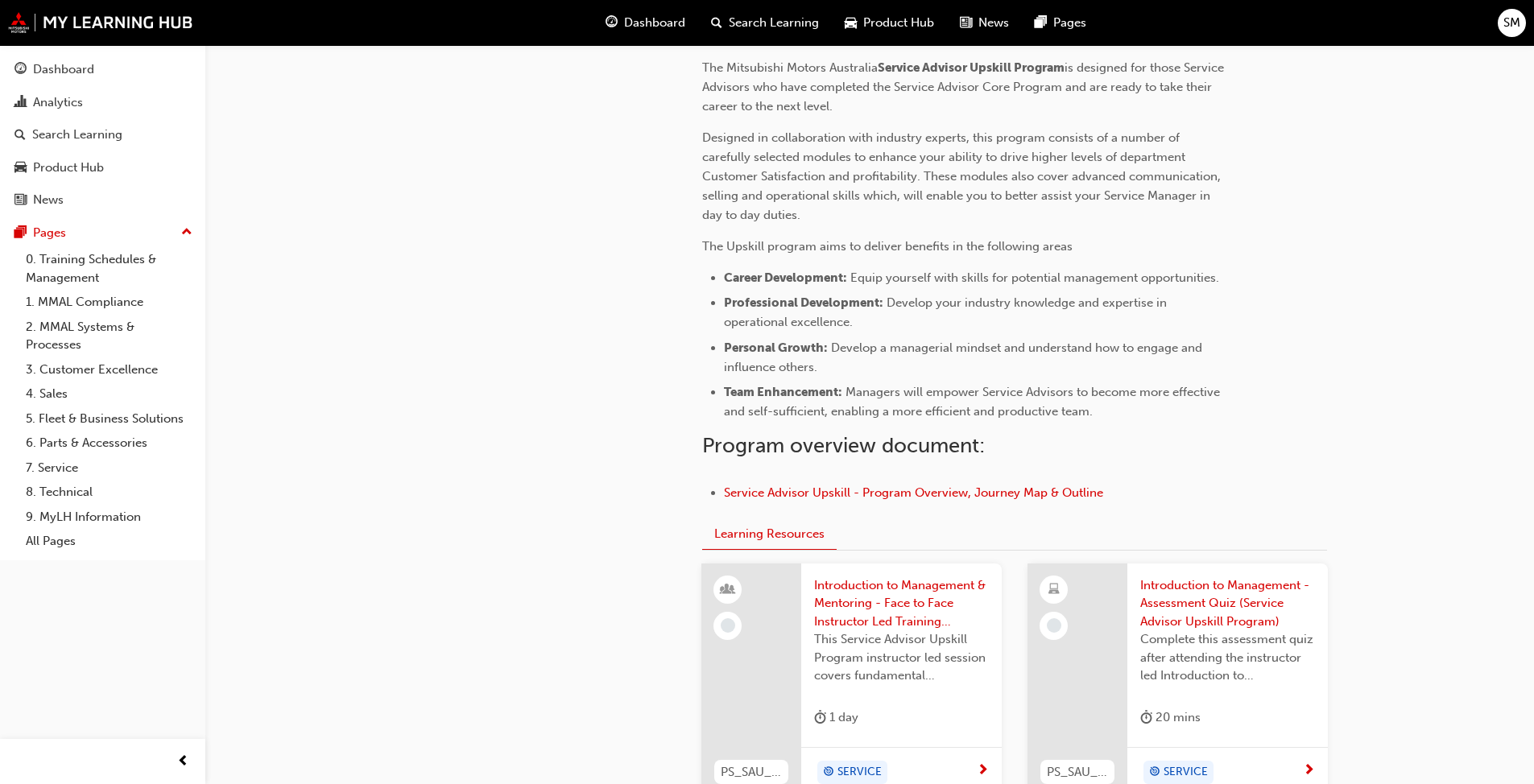 scroll, scrollTop: 379, scrollLeft: 0, axis: vertical 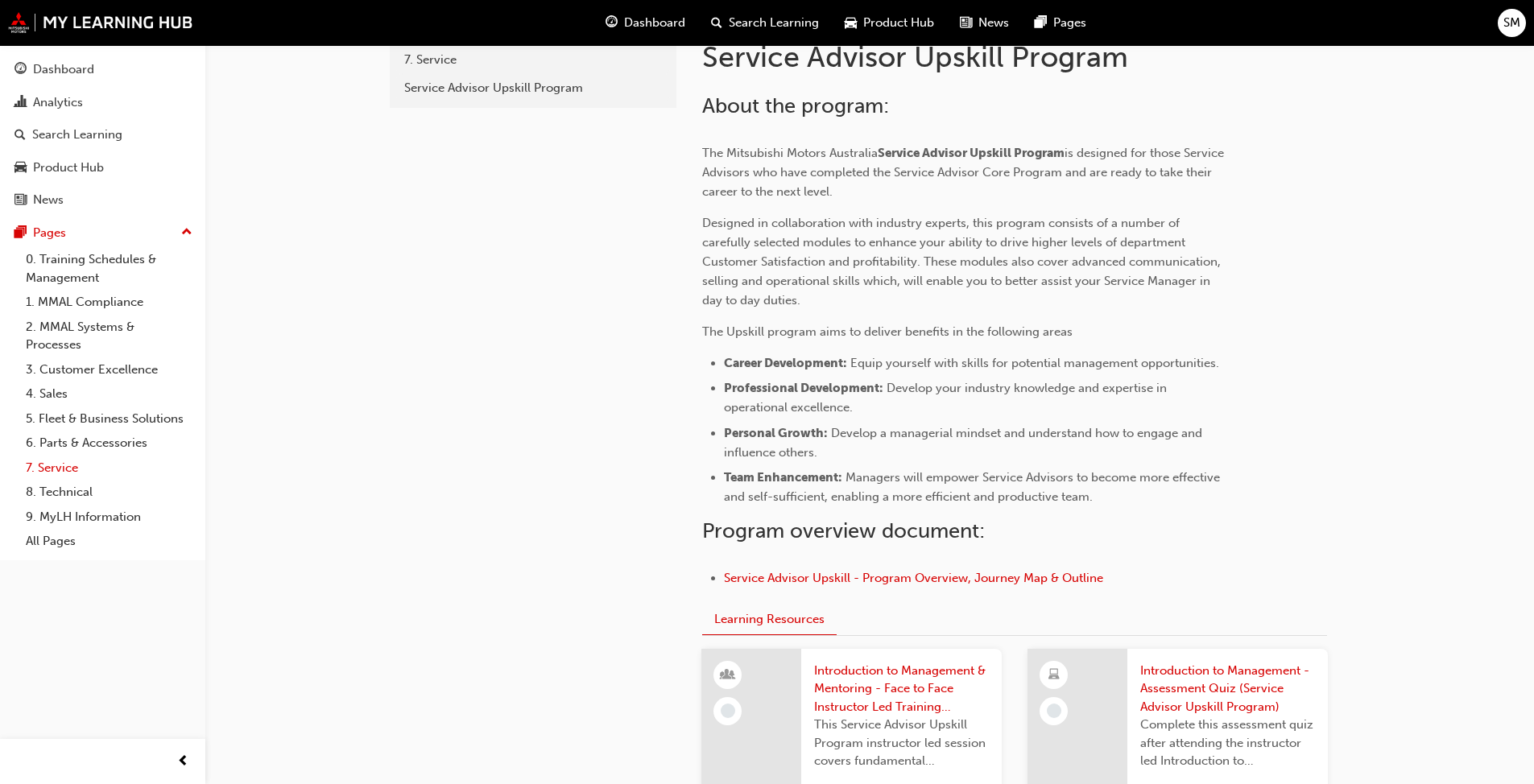 click on "7. Service" at bounding box center [109, 468] 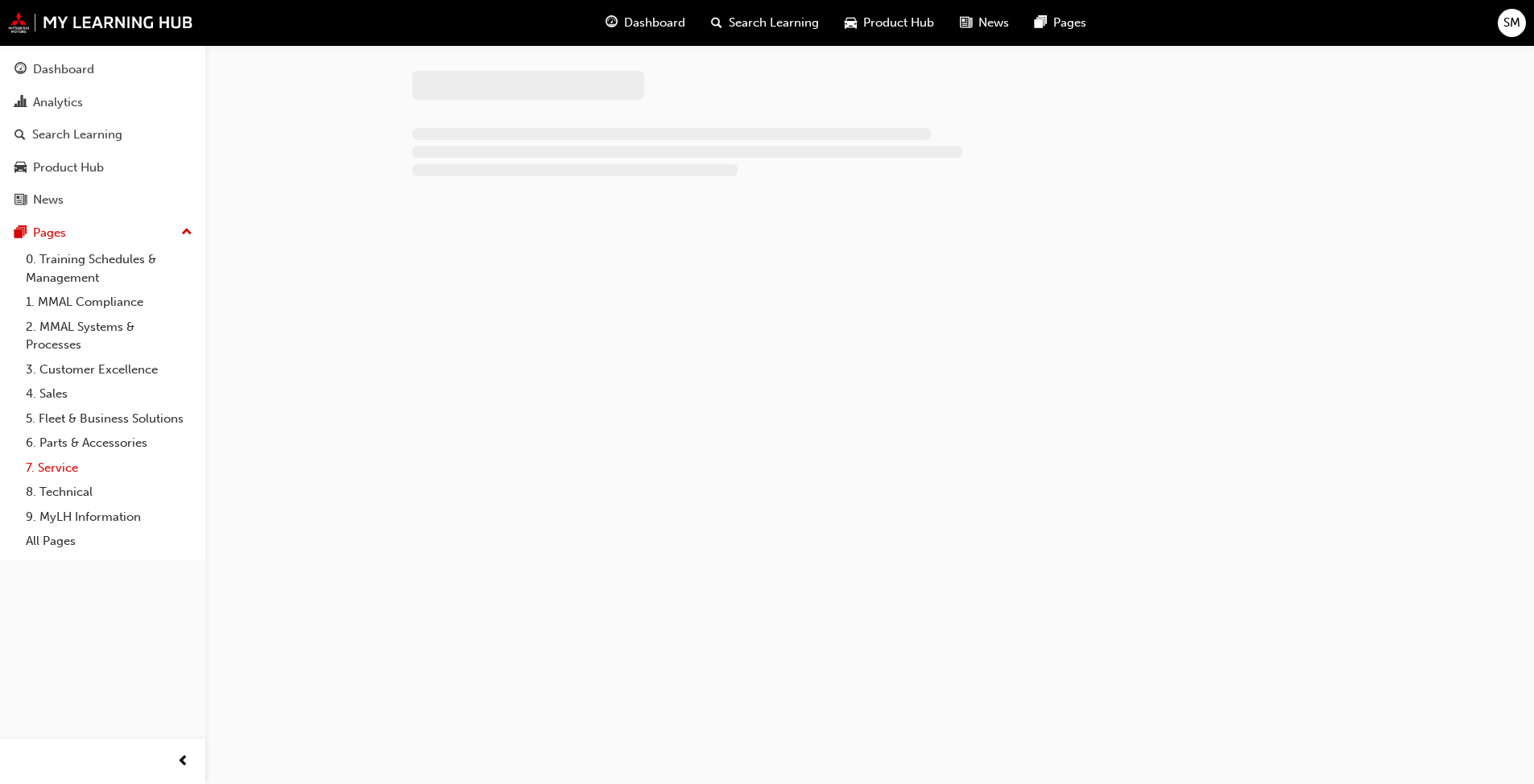 scroll, scrollTop: 0, scrollLeft: 0, axis: both 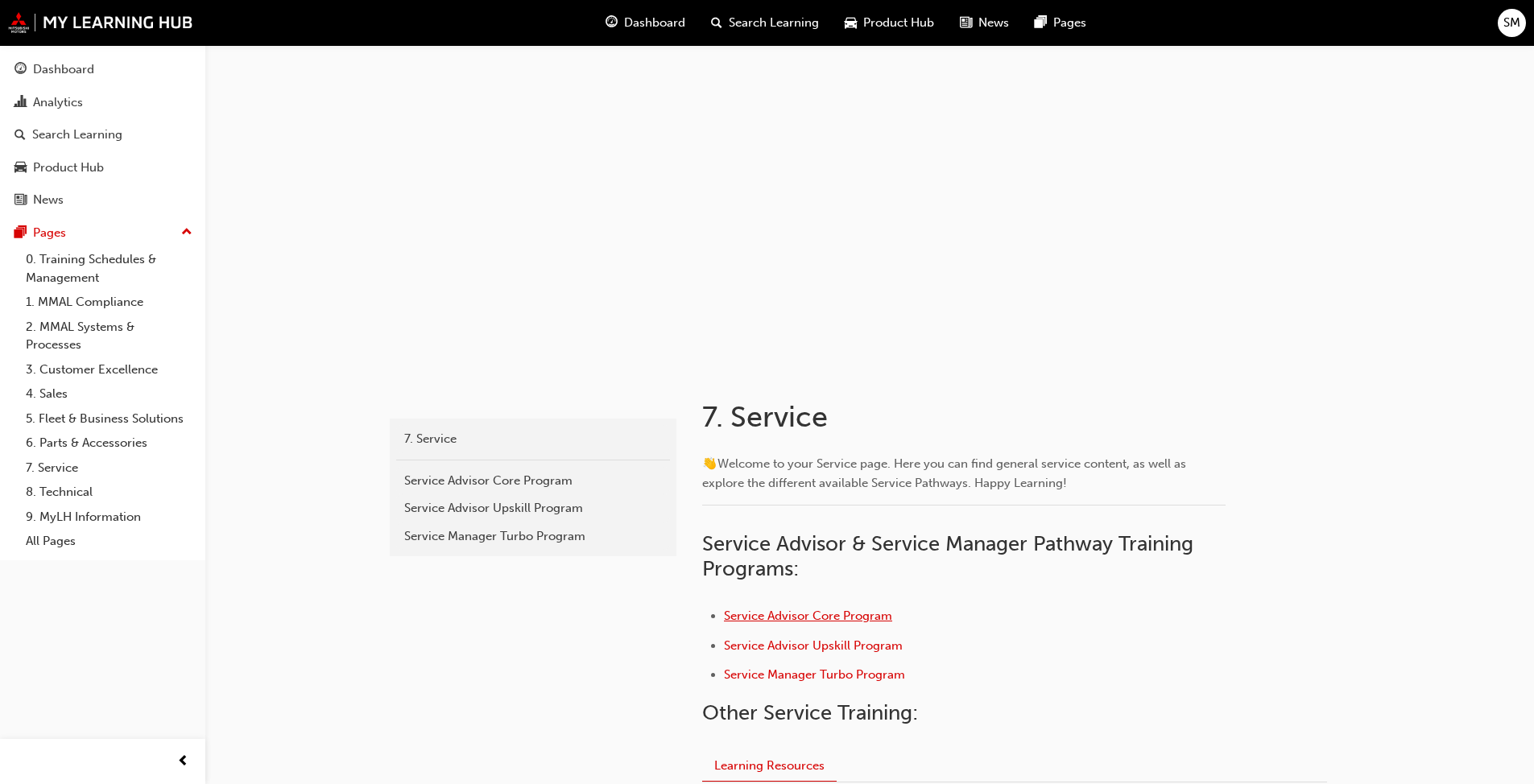 click on "Service Advisor Core Program" at bounding box center (808, 616) 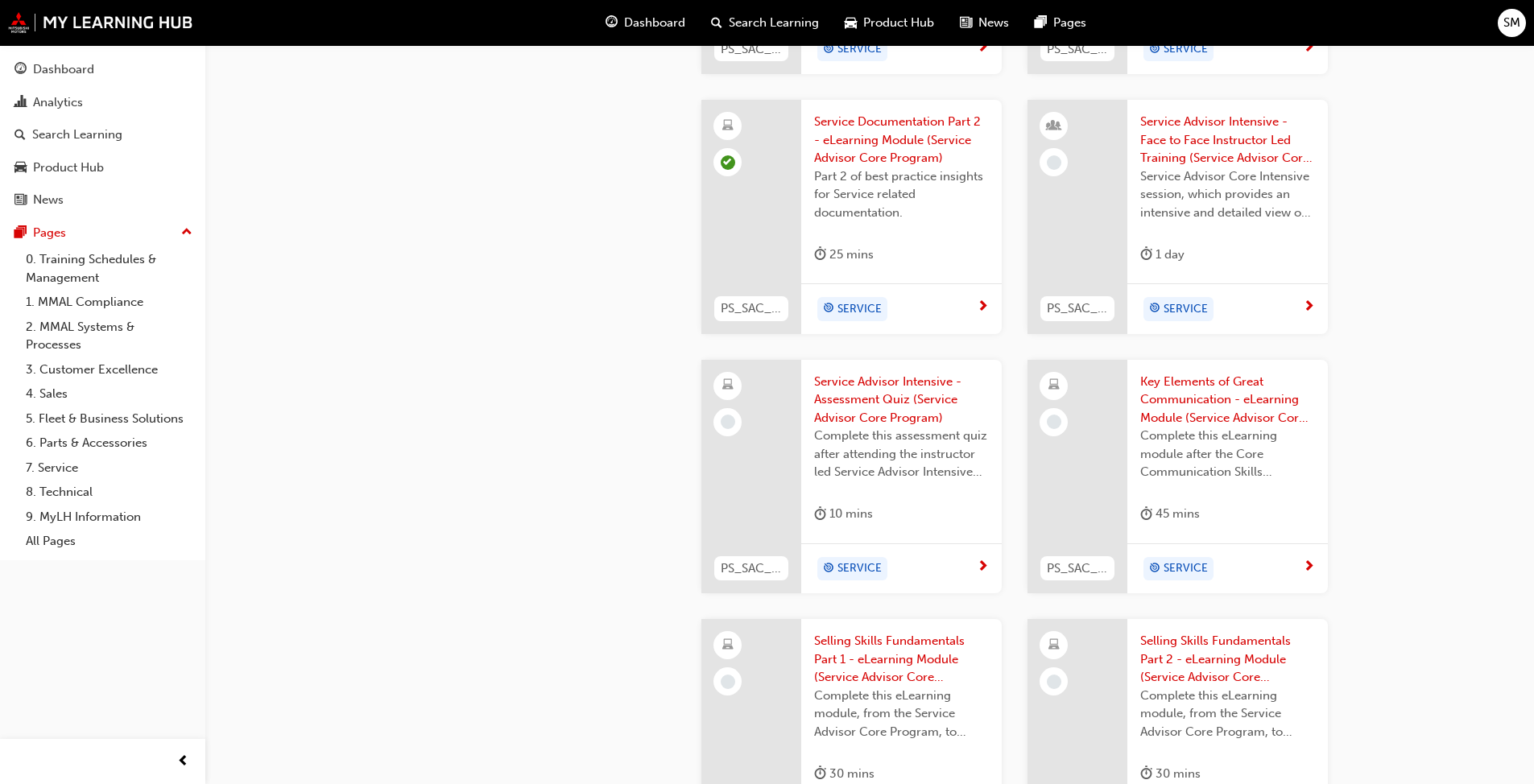 scroll, scrollTop: 1610, scrollLeft: 0, axis: vertical 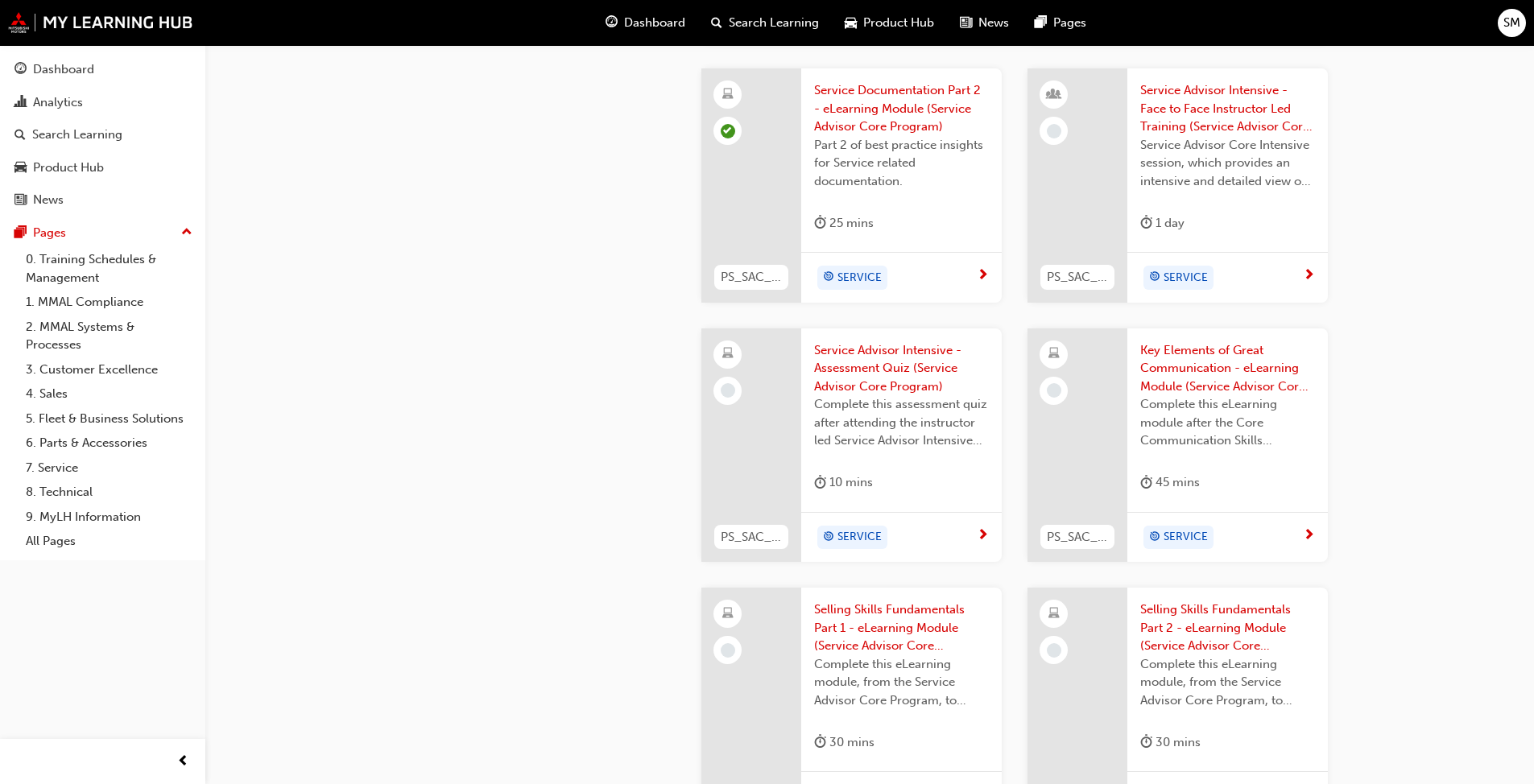 click on "Service Advisor Intensive - Face to Face Instructor Led Training (Service Advisor Core Program)" at bounding box center [1227, 109] 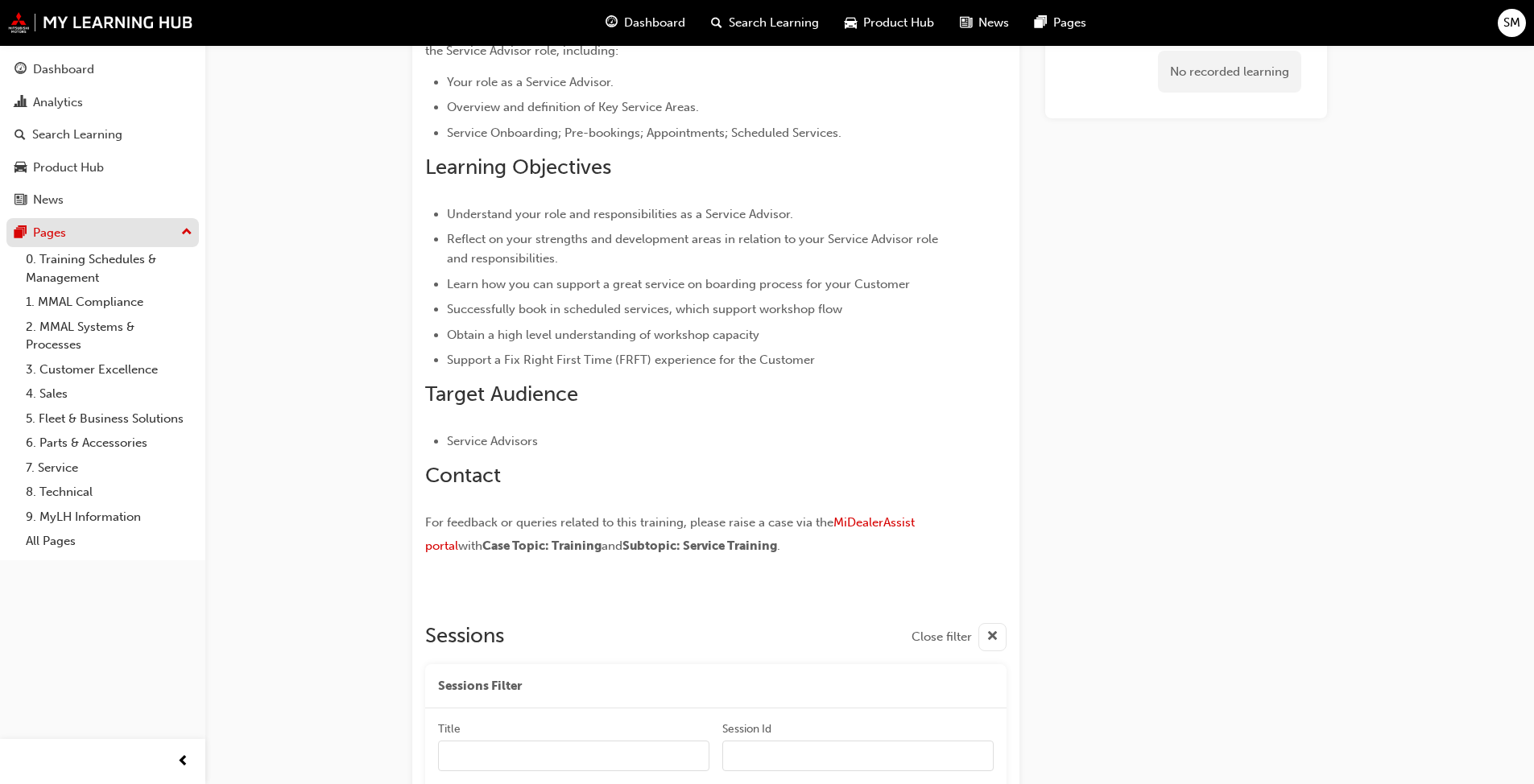 scroll, scrollTop: 318, scrollLeft: 0, axis: vertical 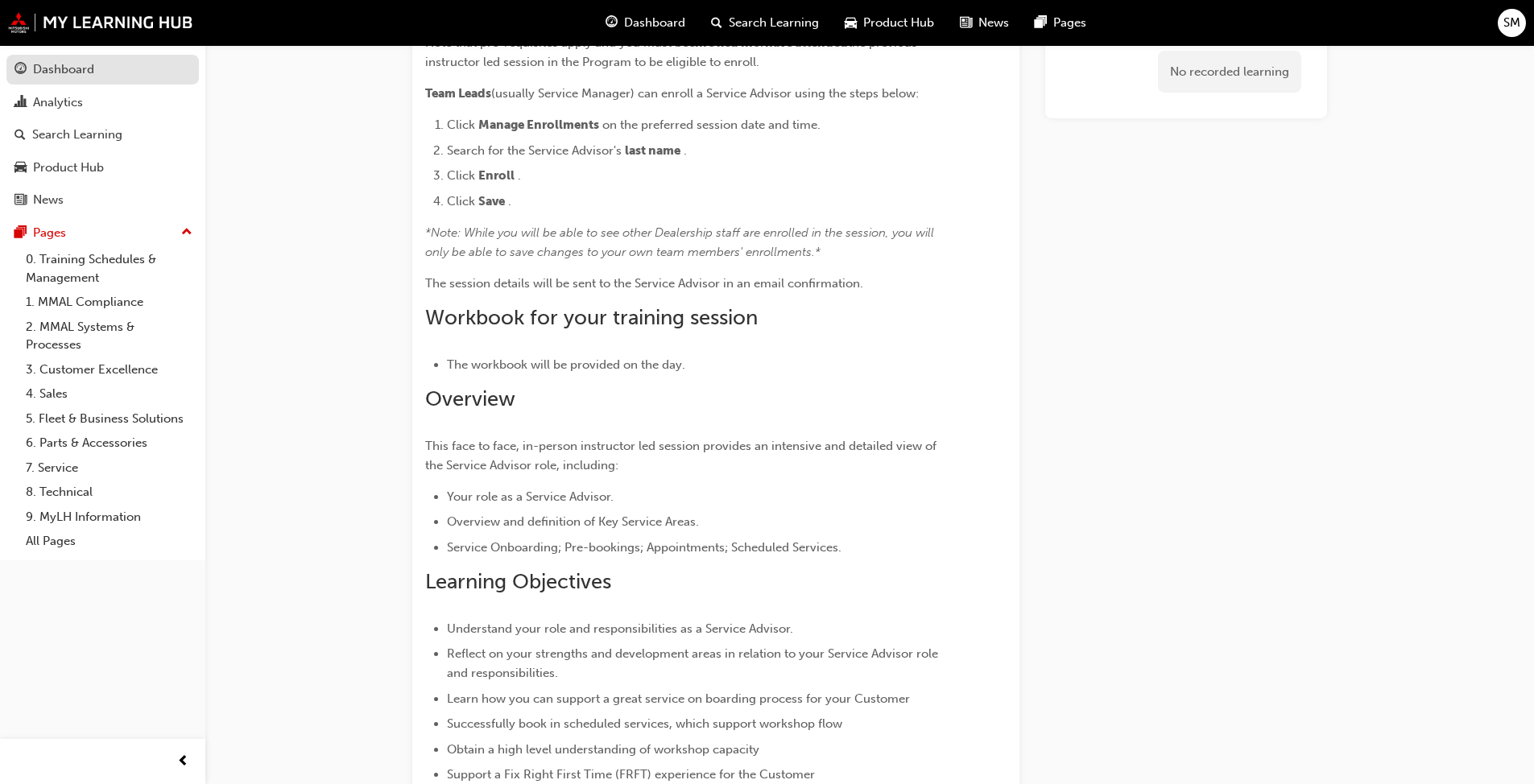 click on "Dashboard" at bounding box center [64, 69] 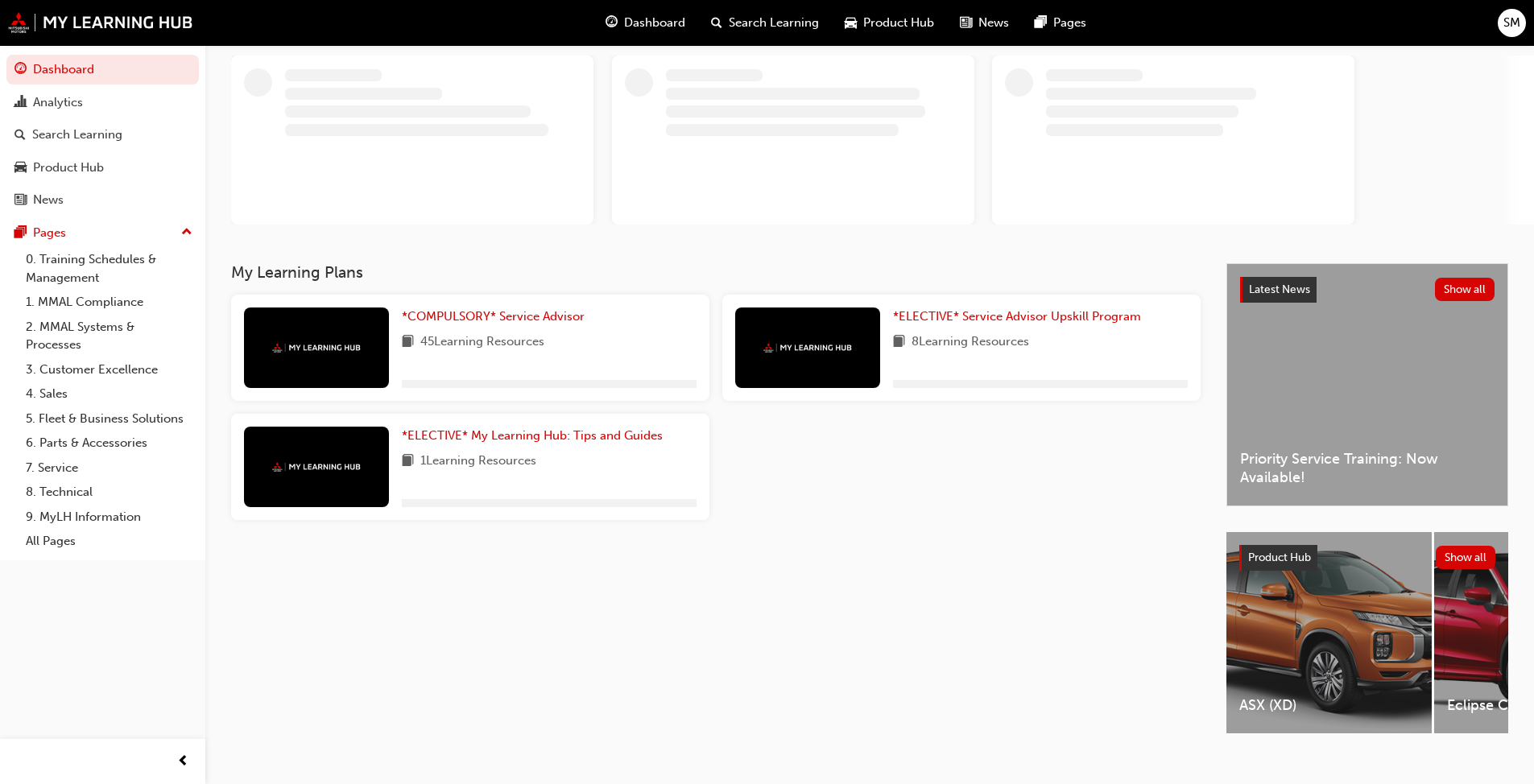 scroll, scrollTop: 114, scrollLeft: 0, axis: vertical 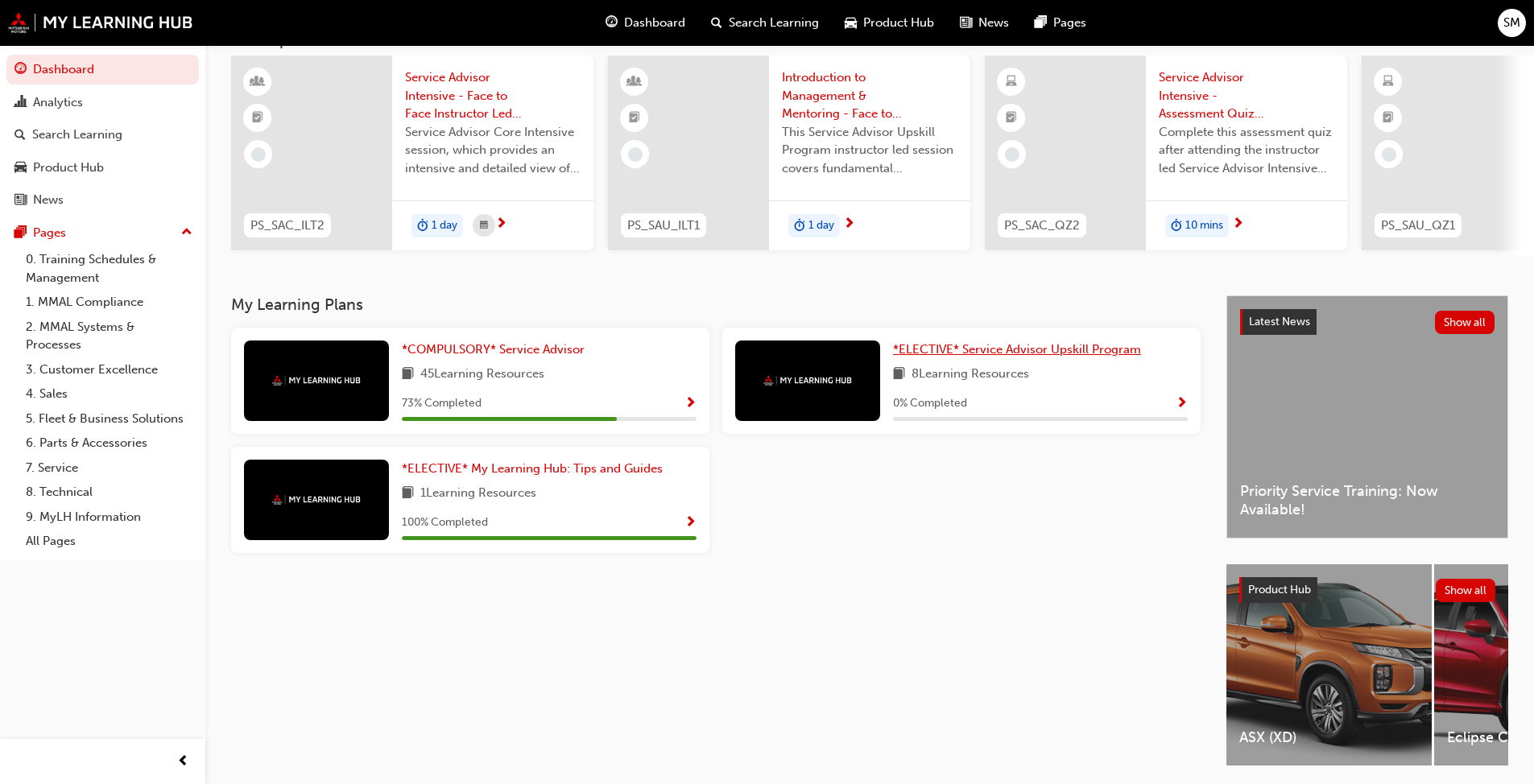 click on "*ELECTIVE* Service Advisor Upskill Program" at bounding box center [1017, 349] 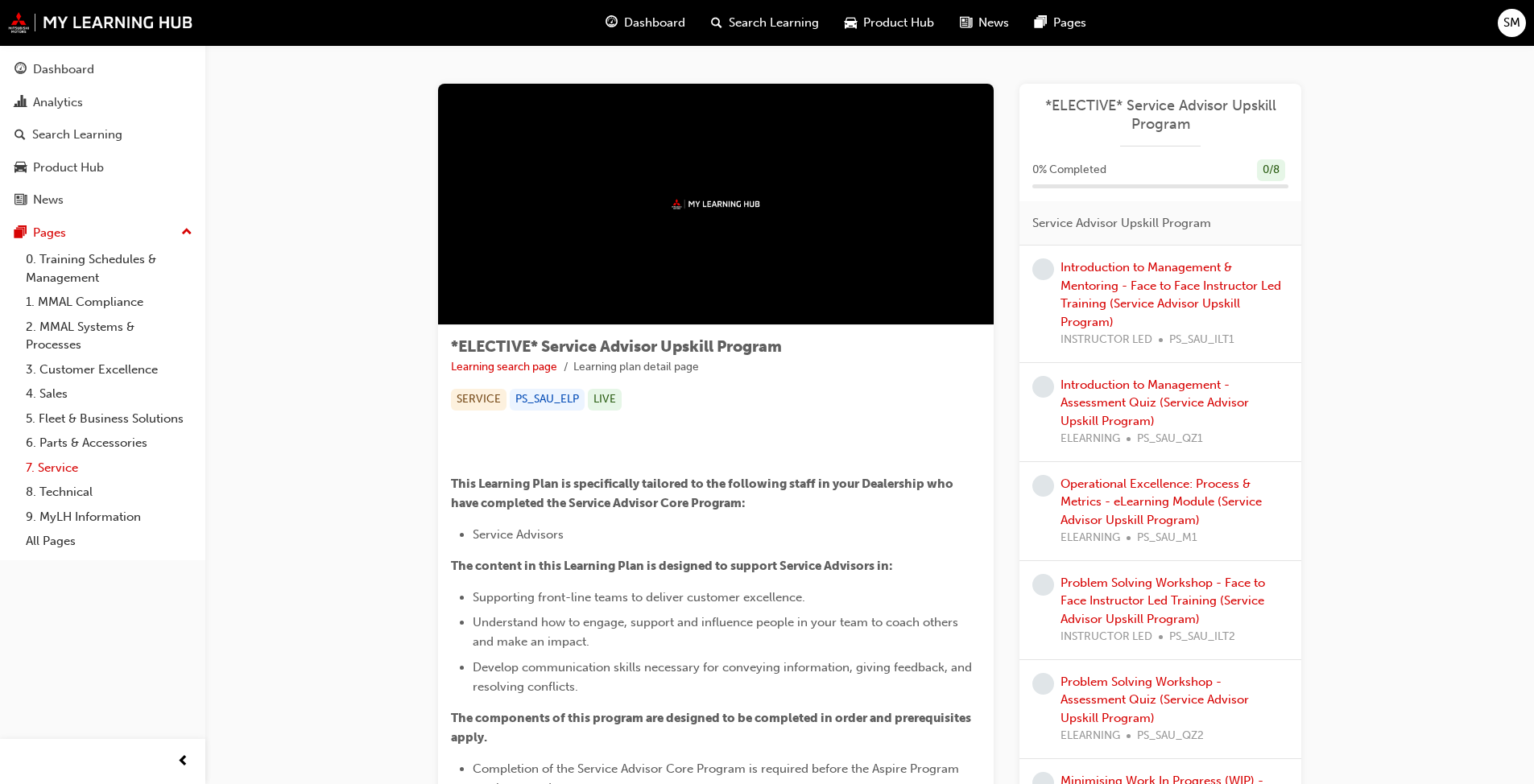 click on "7. Service" at bounding box center [109, 468] 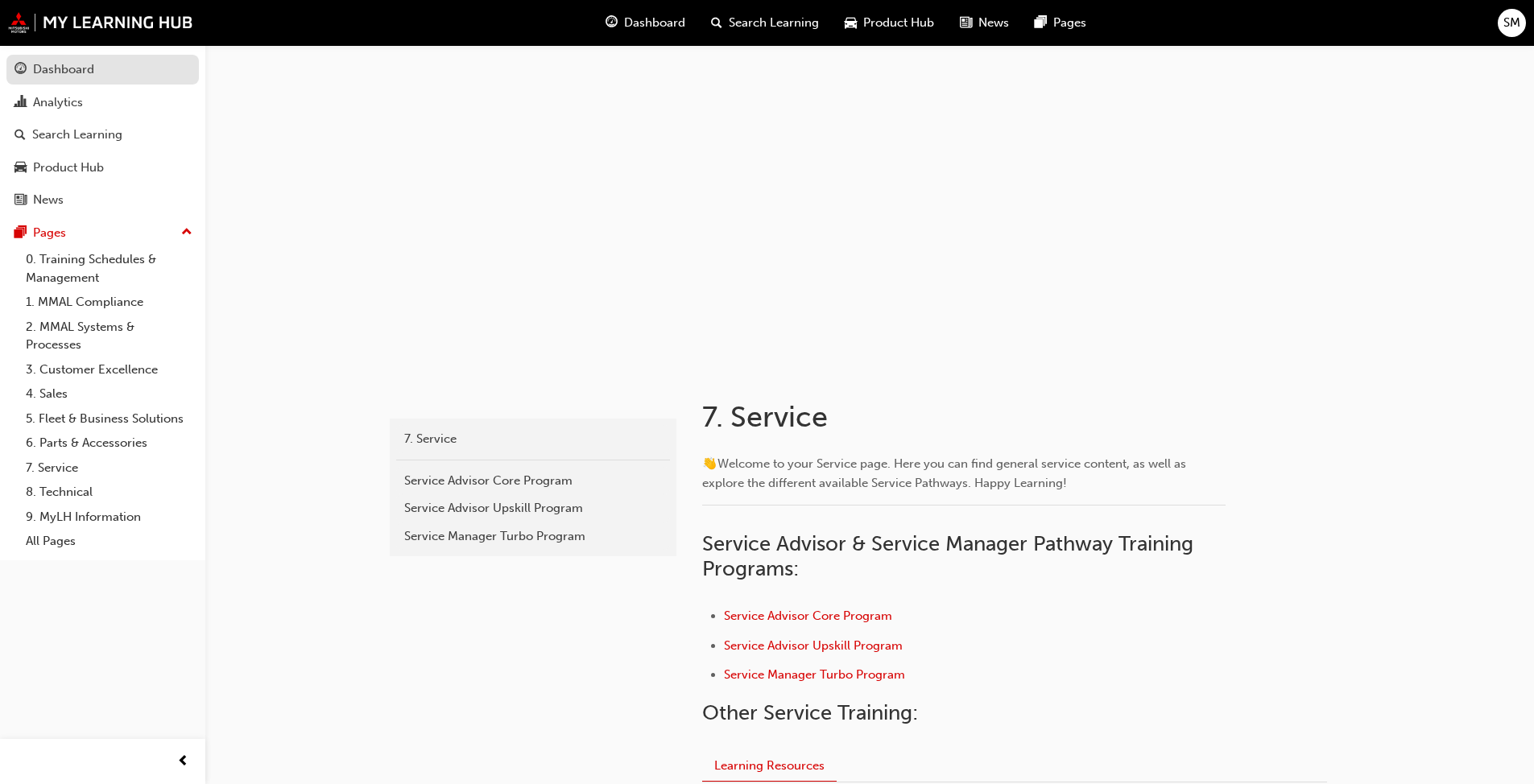 click on "Dashboard" at bounding box center (64, 69) 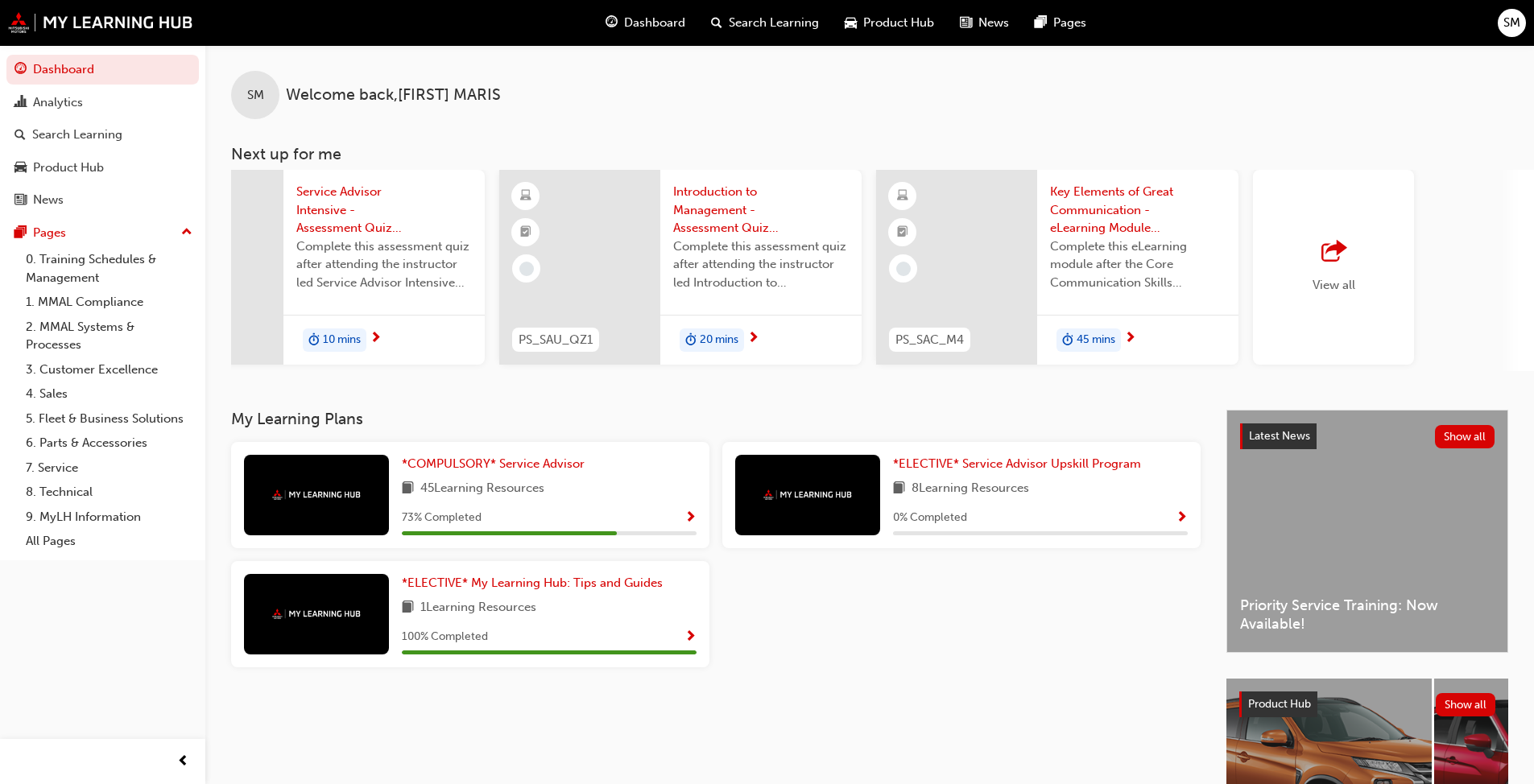 scroll, scrollTop: 0, scrollLeft: 866, axis: horizontal 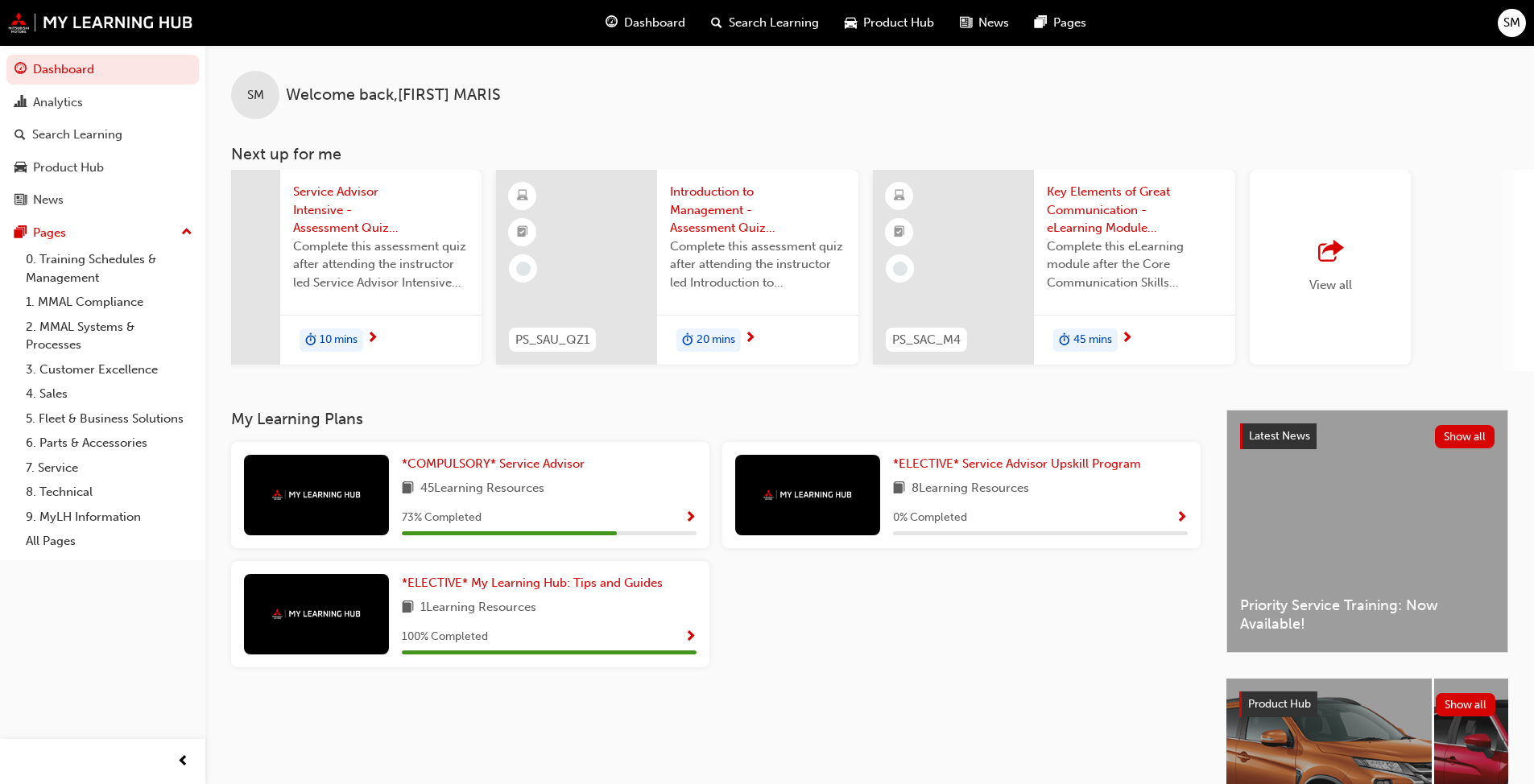 click on "Key Elements of Great Communication - eLearning Module (Service Advisor Core Program)" at bounding box center (1135, 210) 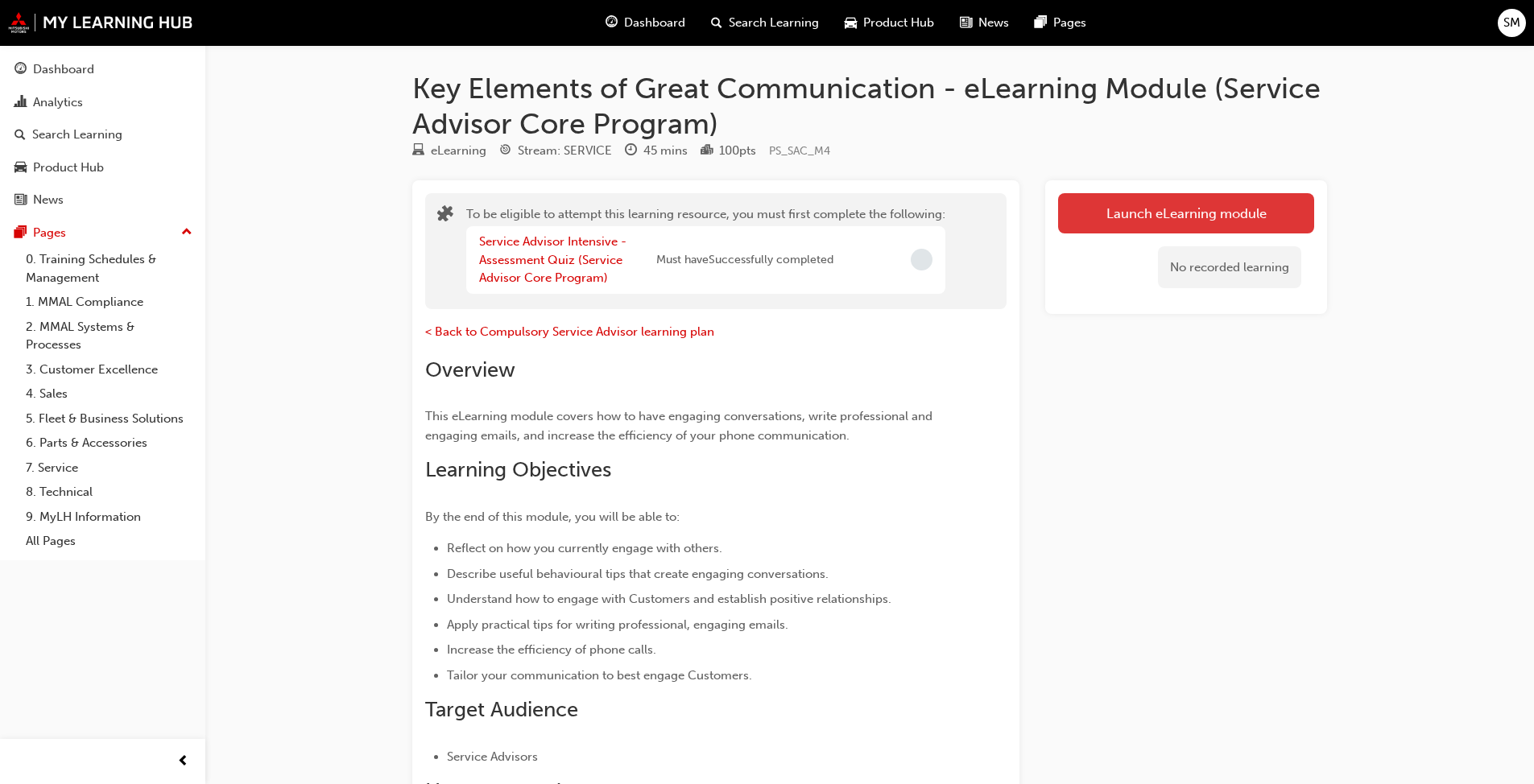click on "Launch eLearning module" at bounding box center (1186, 213) 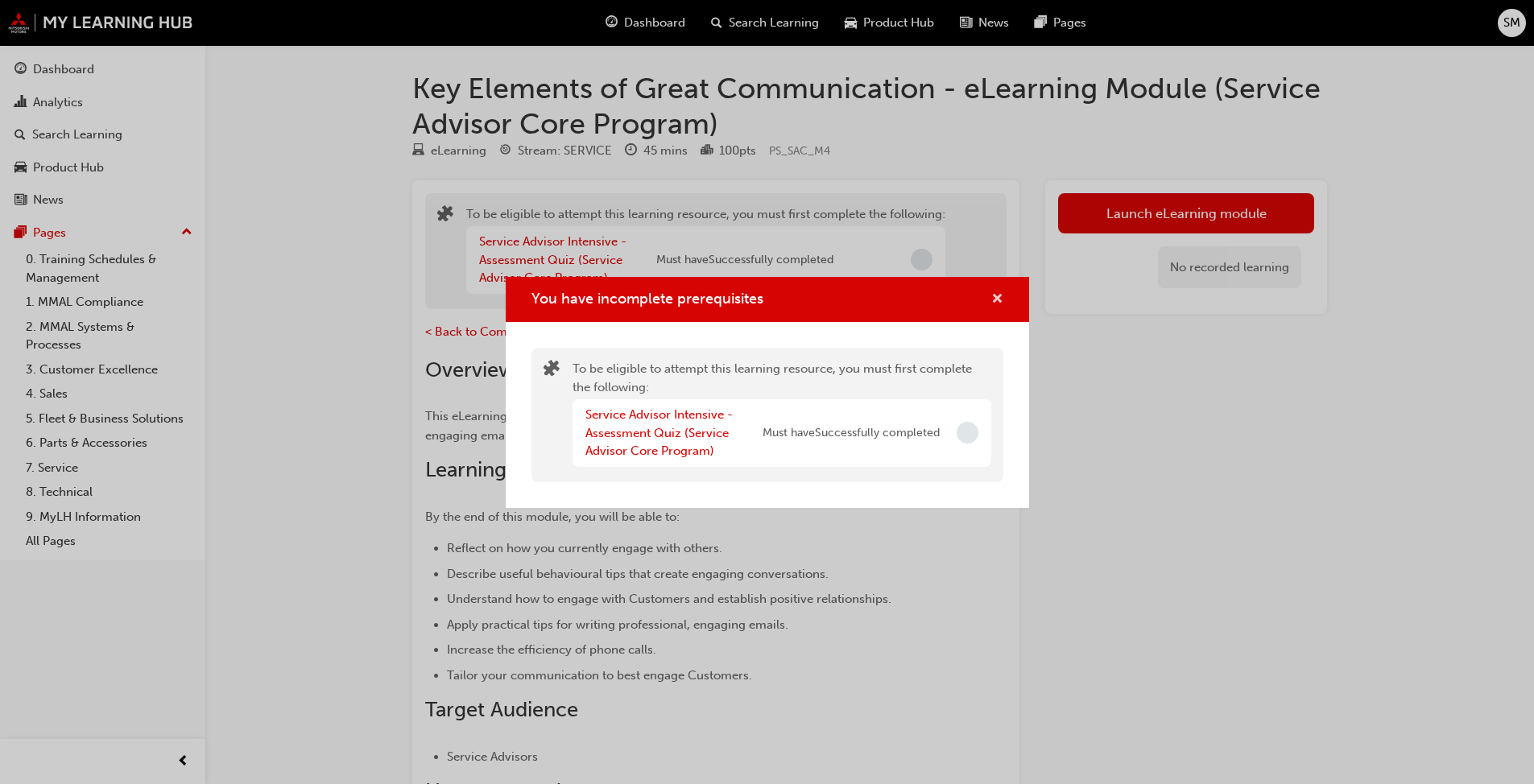 click at bounding box center [997, 300] 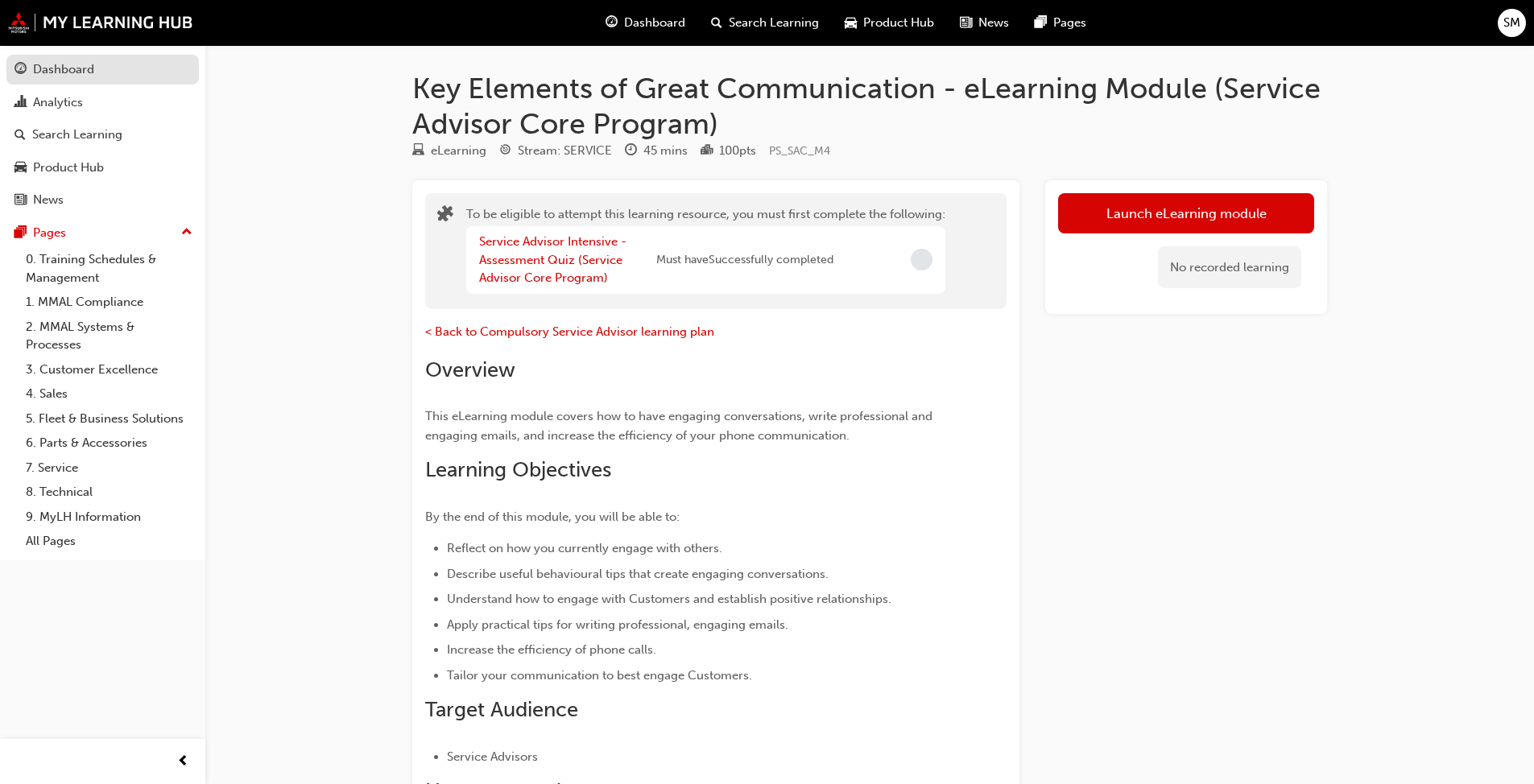 click on "Dashboard" at bounding box center (102, 69) 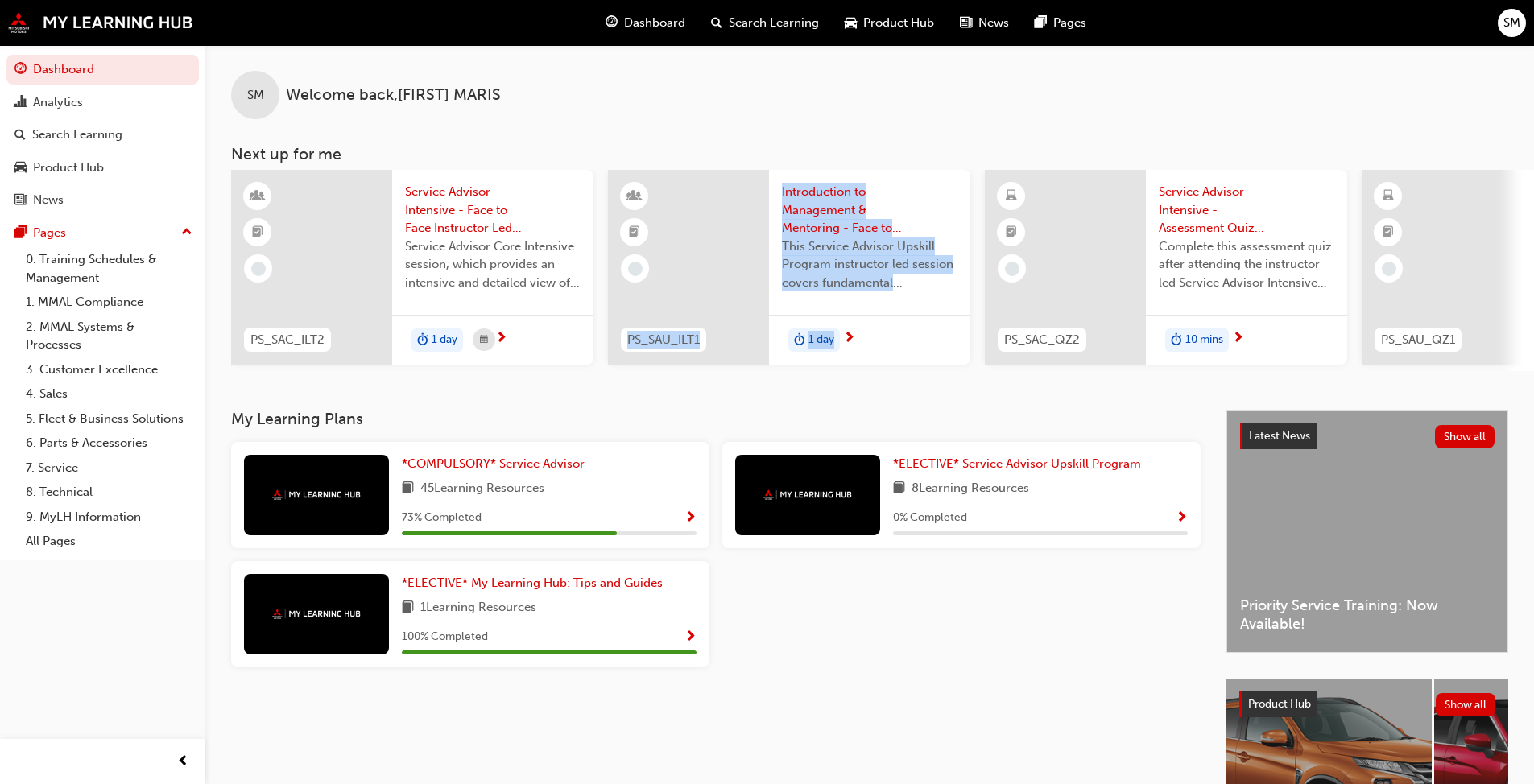 drag, startPoint x: 759, startPoint y: 369, endPoint x: 1004, endPoint y: 390, distance: 245.8984 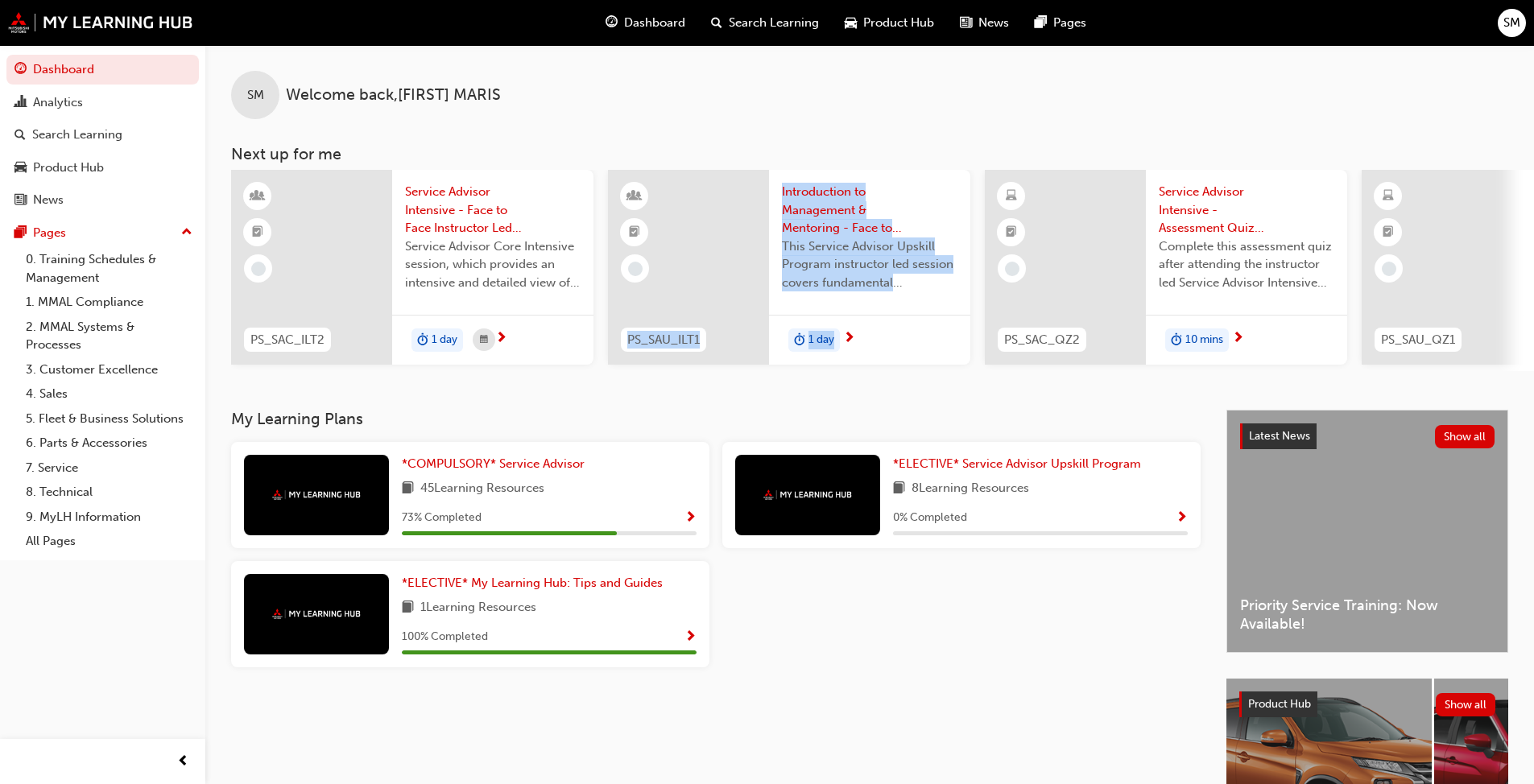click on "Welcome back , [FIRST] [LAST] Next up for me Service Advisor Intensive - Face to Face Instructor Led Training (Service Advisor Core Program) Service Advisor Core Intensive session, which provides an intensive and detailed view of the Service Advisor role. 1 day Service Advisor Upskill Program instructor led session covers fundamental management styles and mentoring approaches. 1 day Service Advisor Intensive - Assessment Quiz (Service Advisor Core Program) Complete this assessment quiz after attending the instructor led Service Advisor Intensive session from the Service Advisor Core Program. 10 mins Service Advisor Upskill Program) Complete this assessment quiz after attending the instructor led Introduction to Management session from the Service Advisor Upskill Program. 20 mins [NUMBER] mins View all" at bounding box center (870, 227) 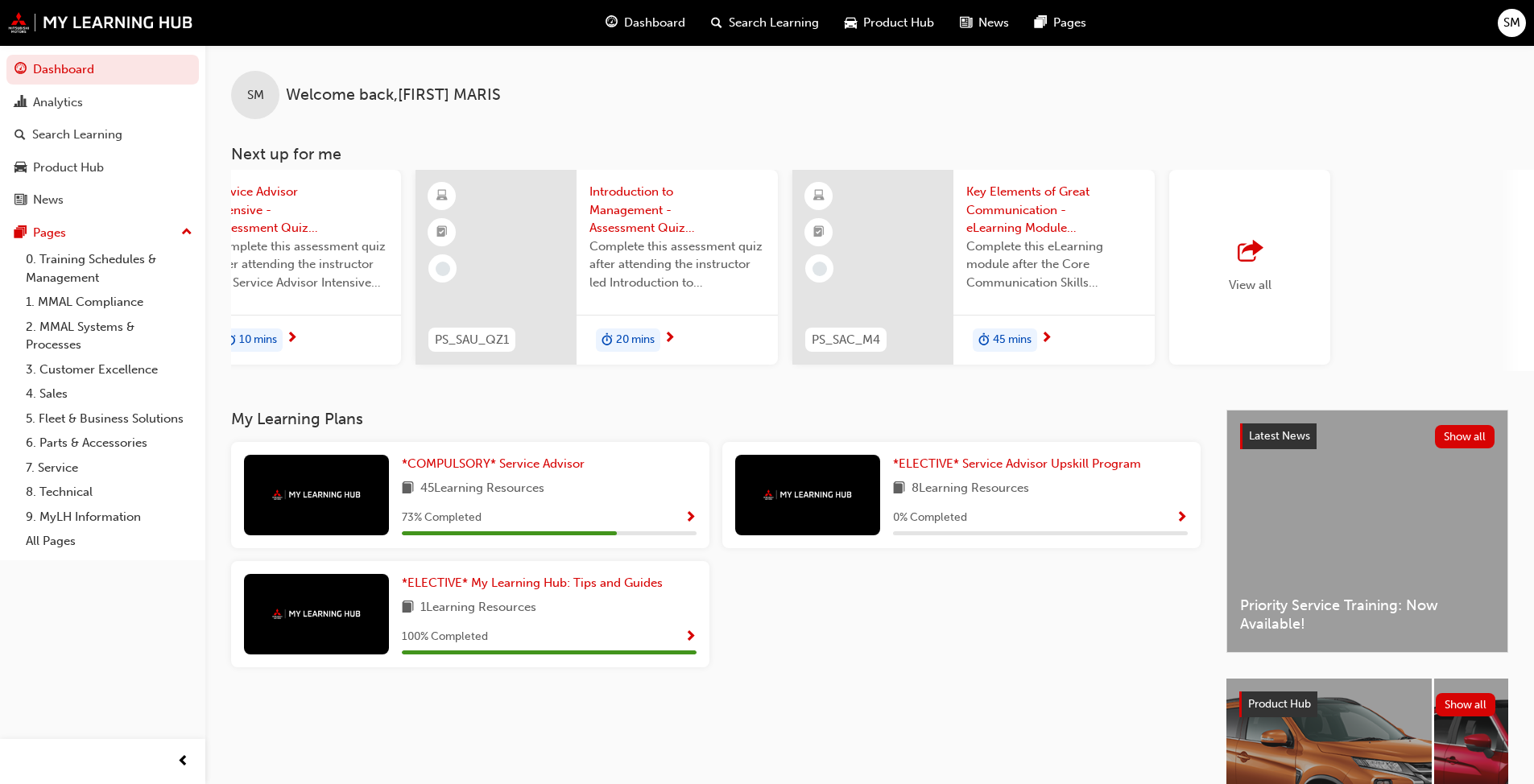 scroll, scrollTop: 0, scrollLeft: 955, axis: horizontal 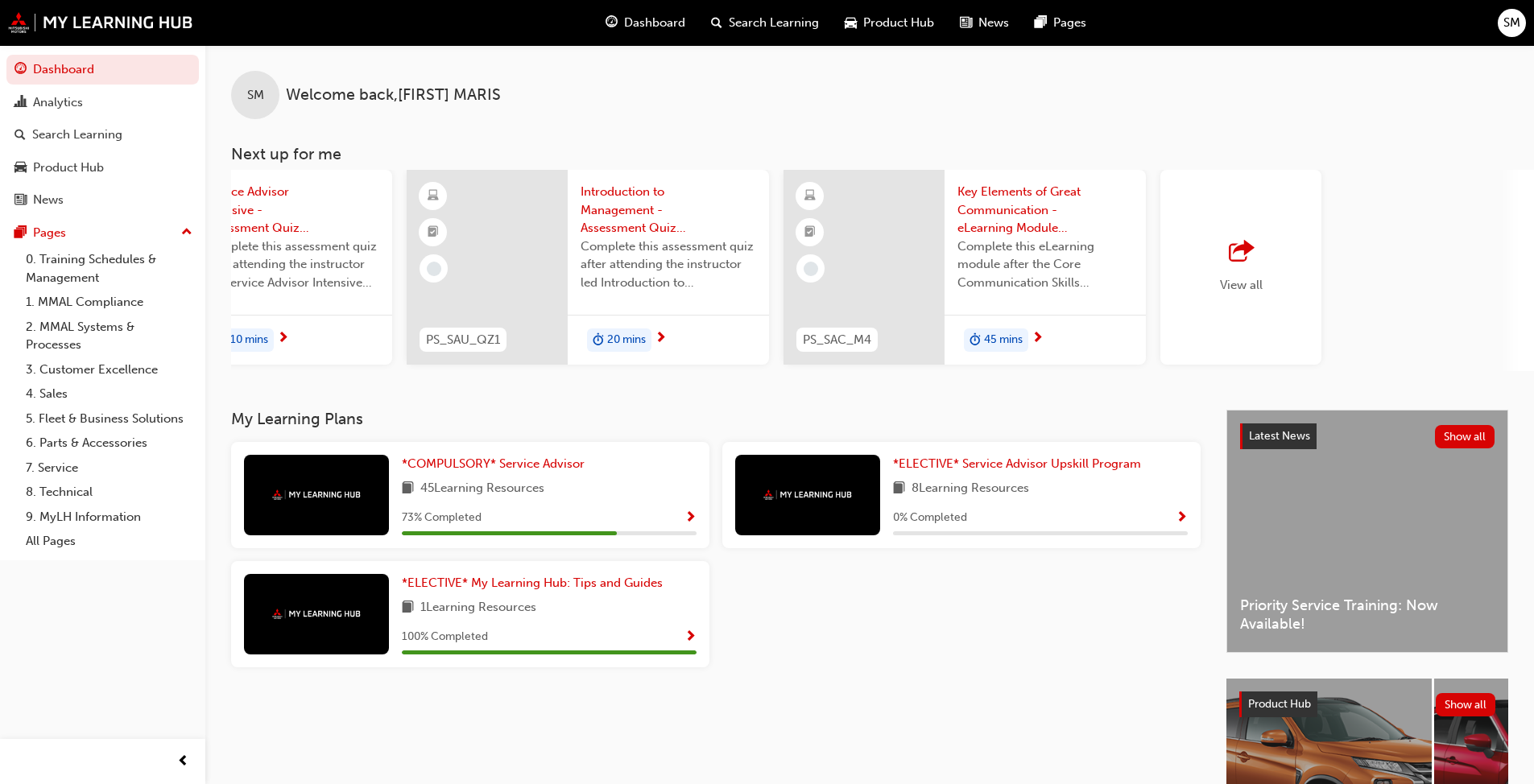 click at bounding box center (1241, 252) 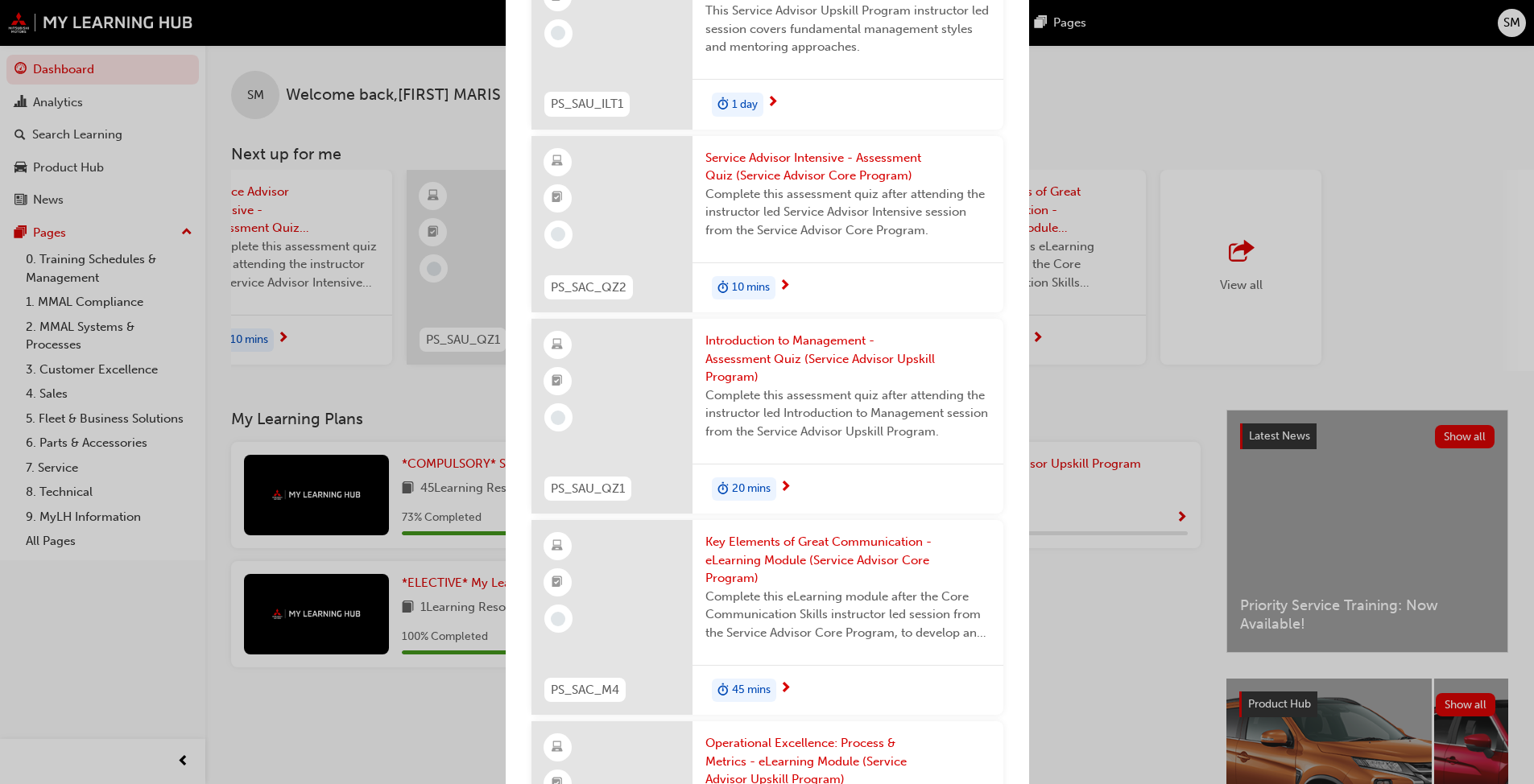 scroll, scrollTop: 0, scrollLeft: 0, axis: both 